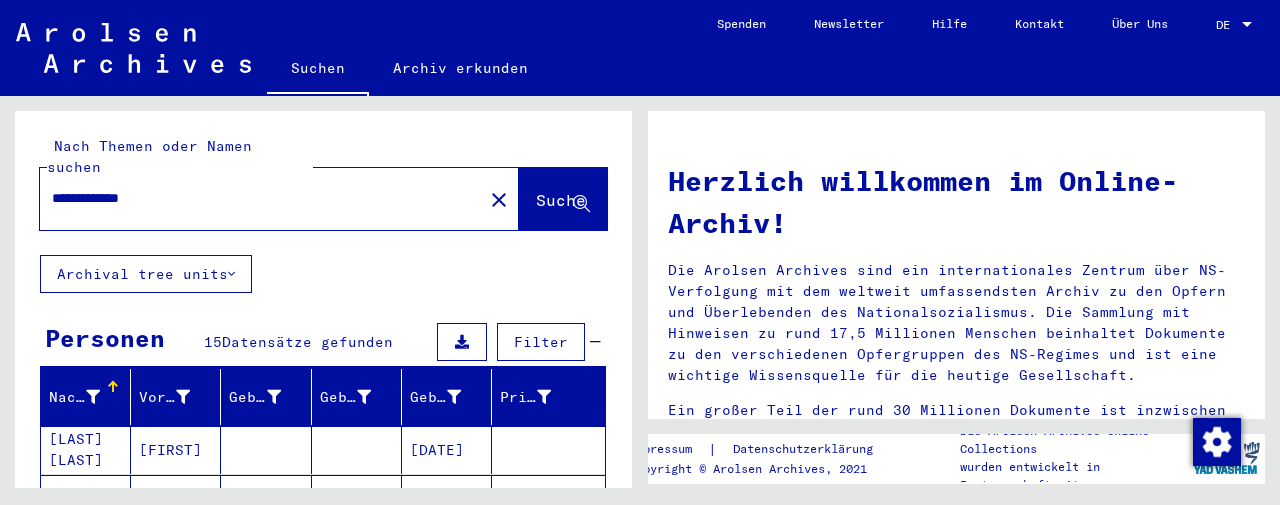 scroll, scrollTop: 0, scrollLeft: 0, axis: both 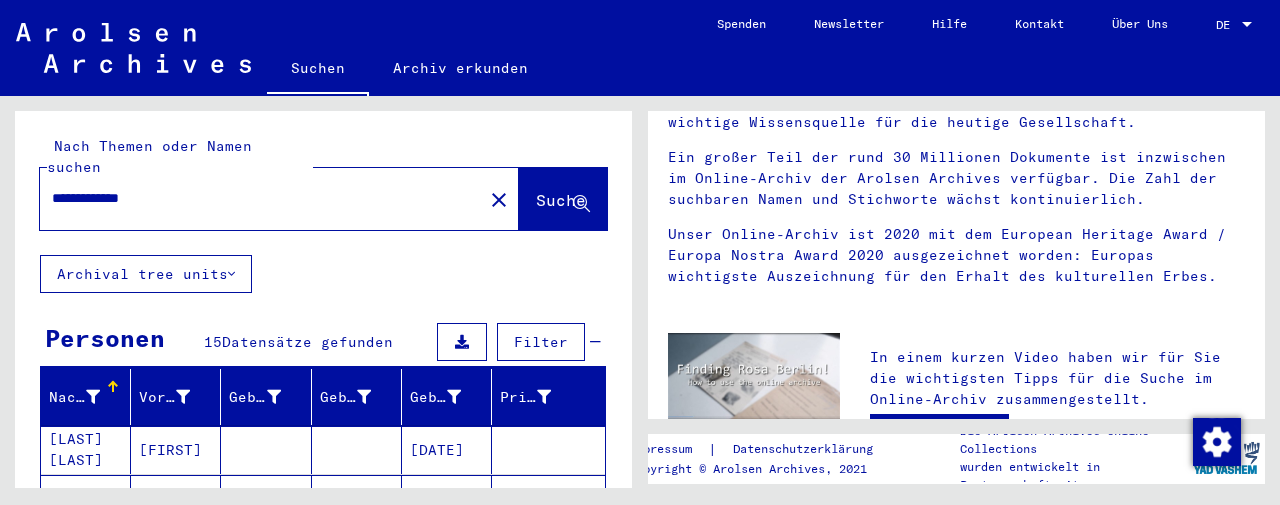 drag, startPoint x: 198, startPoint y: 176, endPoint x: 47, endPoint y: 163, distance: 151.55856 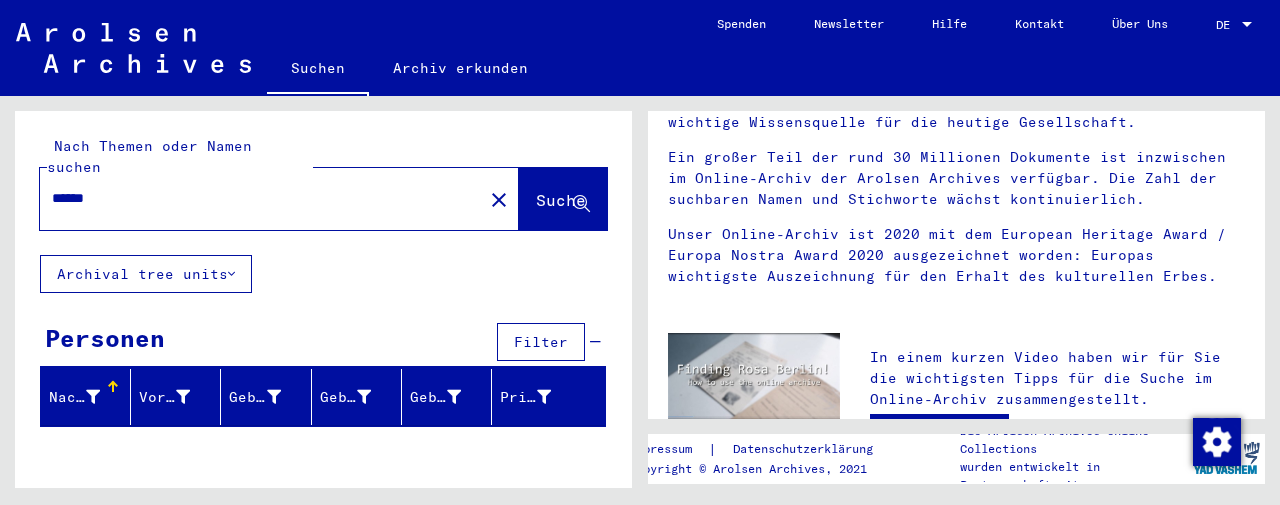 scroll, scrollTop: 0, scrollLeft: 0, axis: both 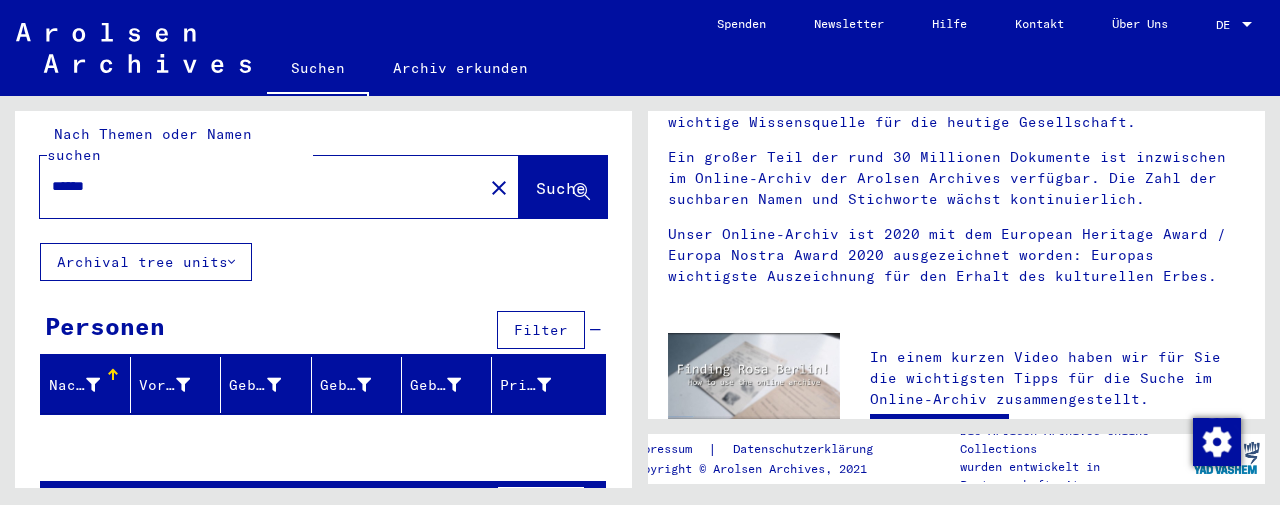 click on "******" at bounding box center (255, 186) 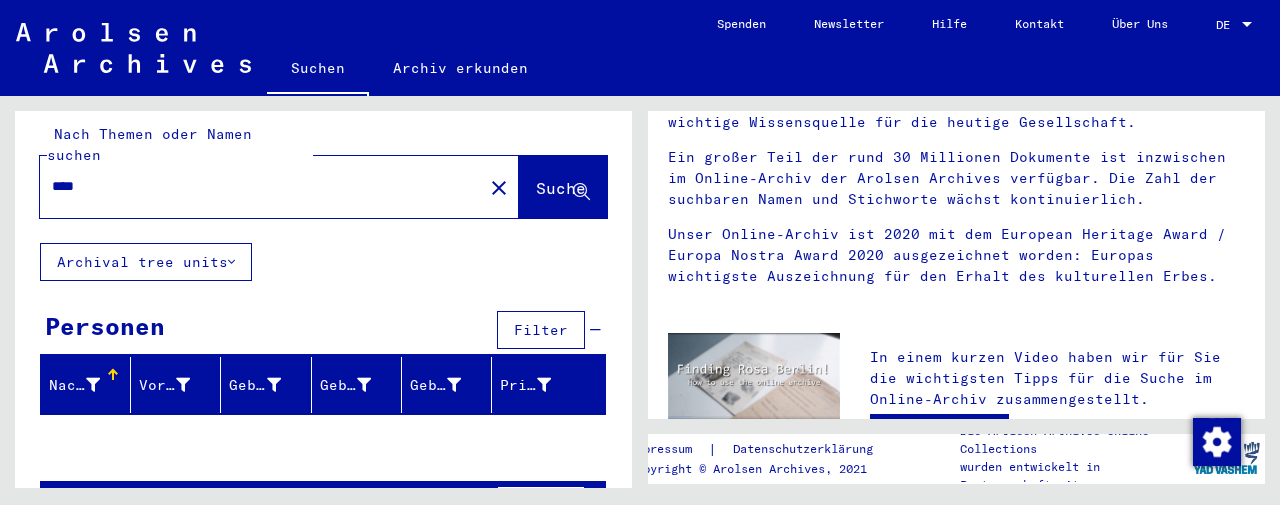 type on "****" 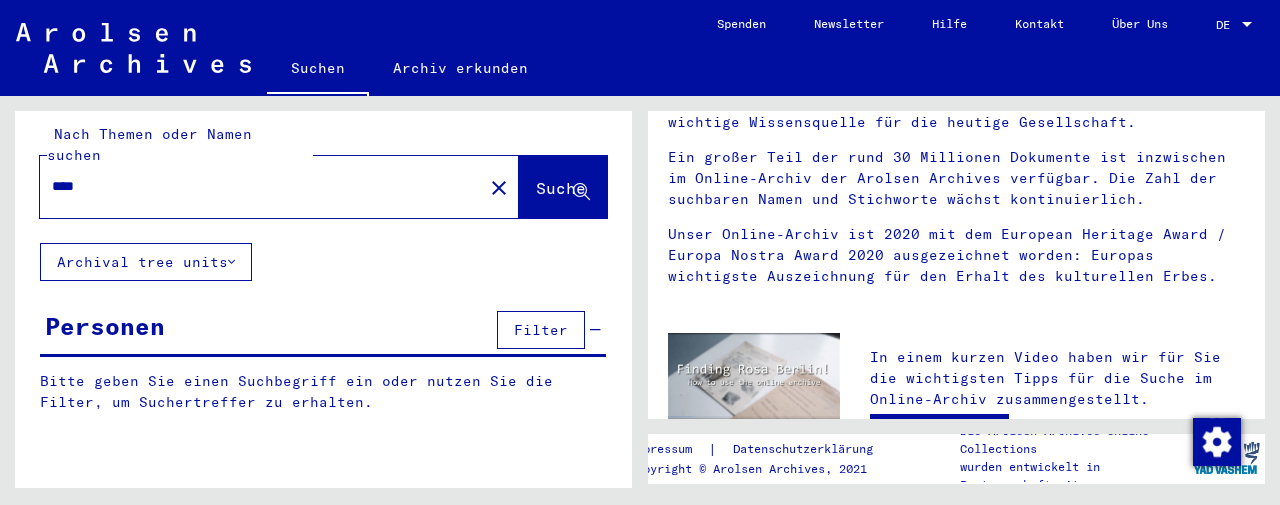 scroll, scrollTop: 0, scrollLeft: 0, axis: both 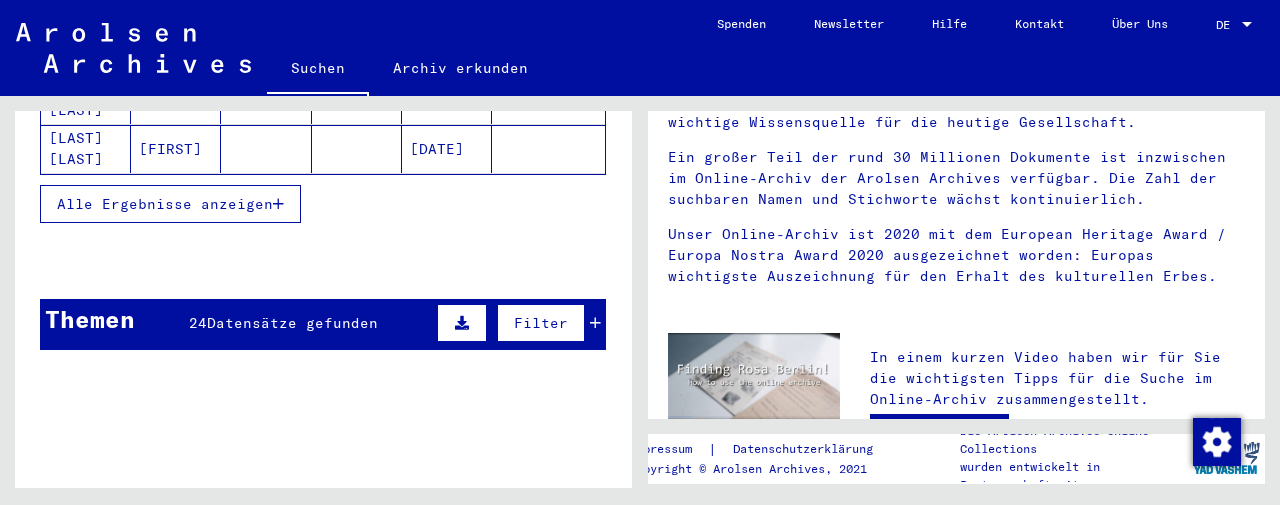 click on "Alle Ergebnisse anzeigen" at bounding box center (165, 204) 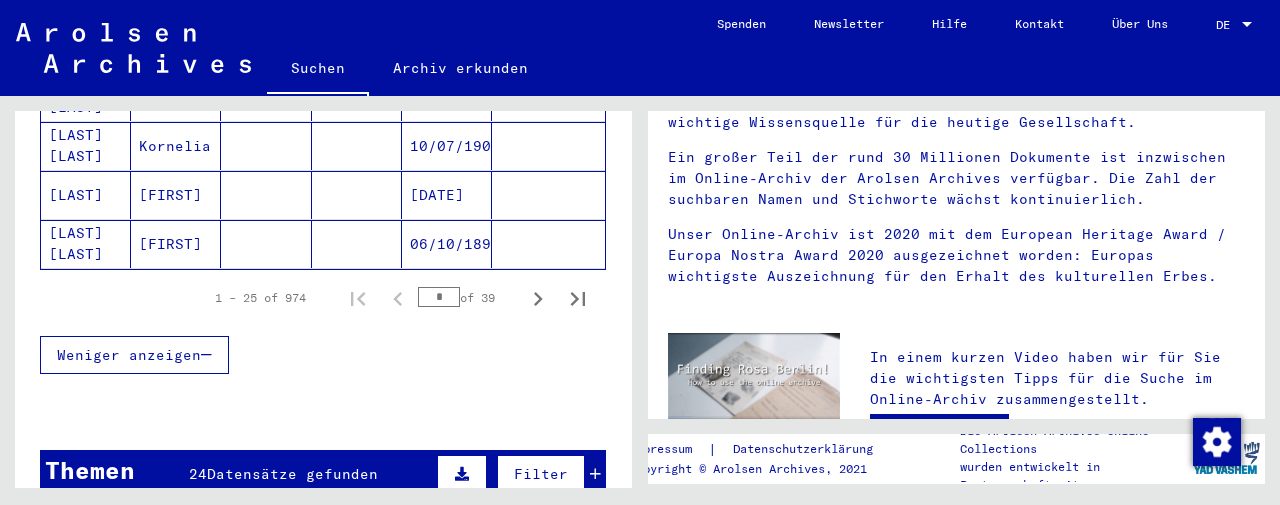 scroll, scrollTop: 1385, scrollLeft: 0, axis: vertical 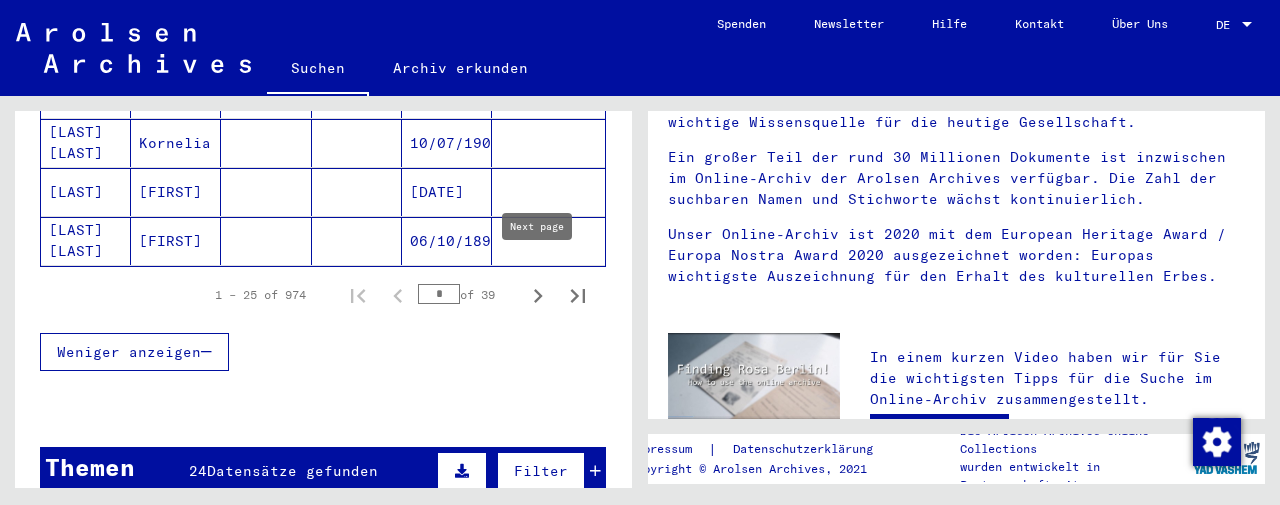 click 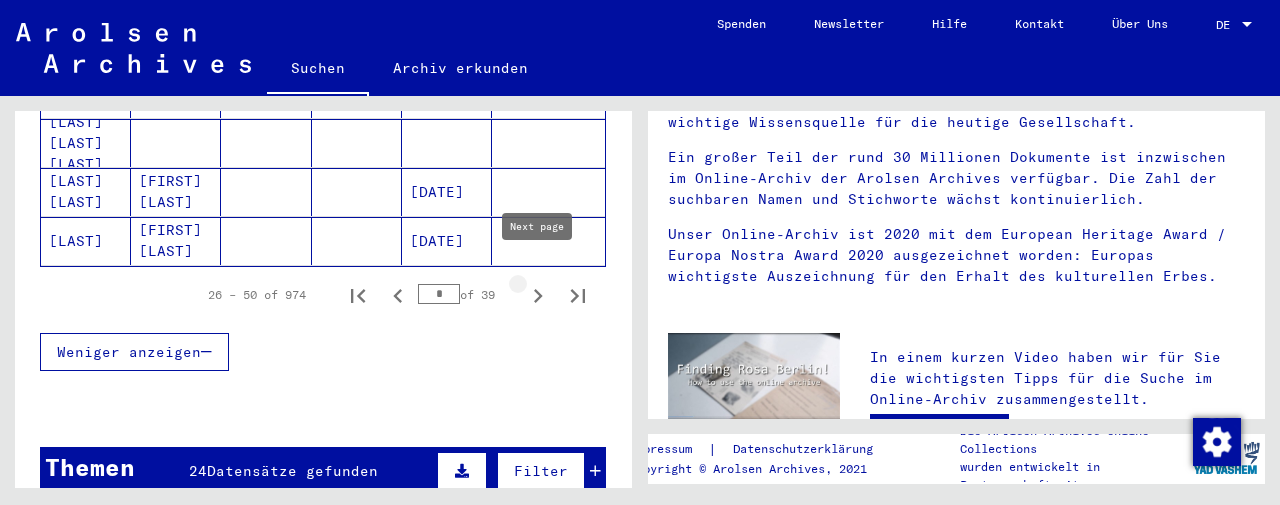 click 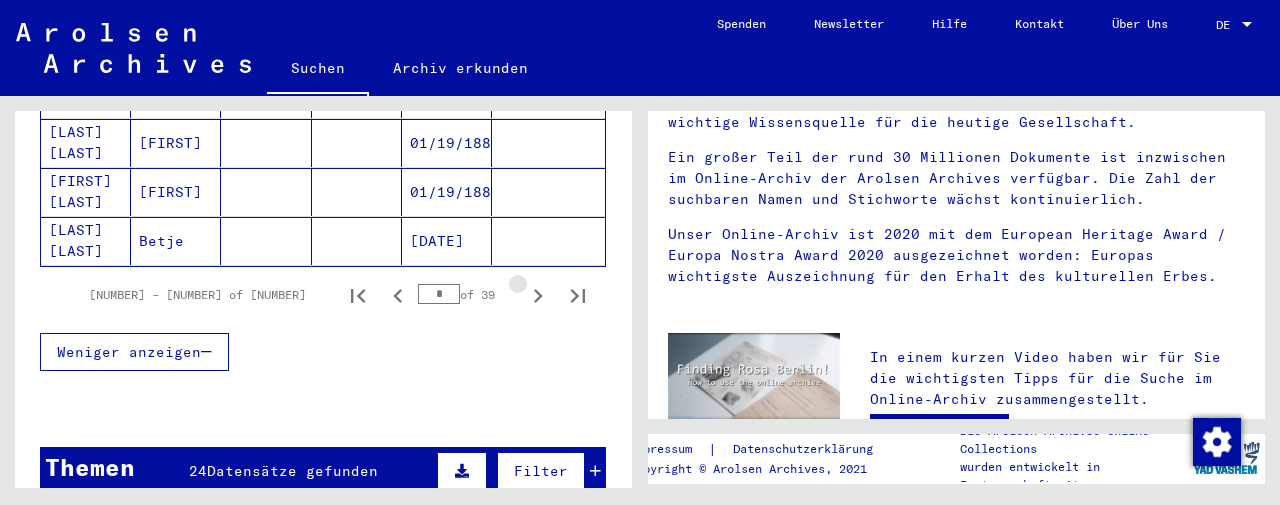 click 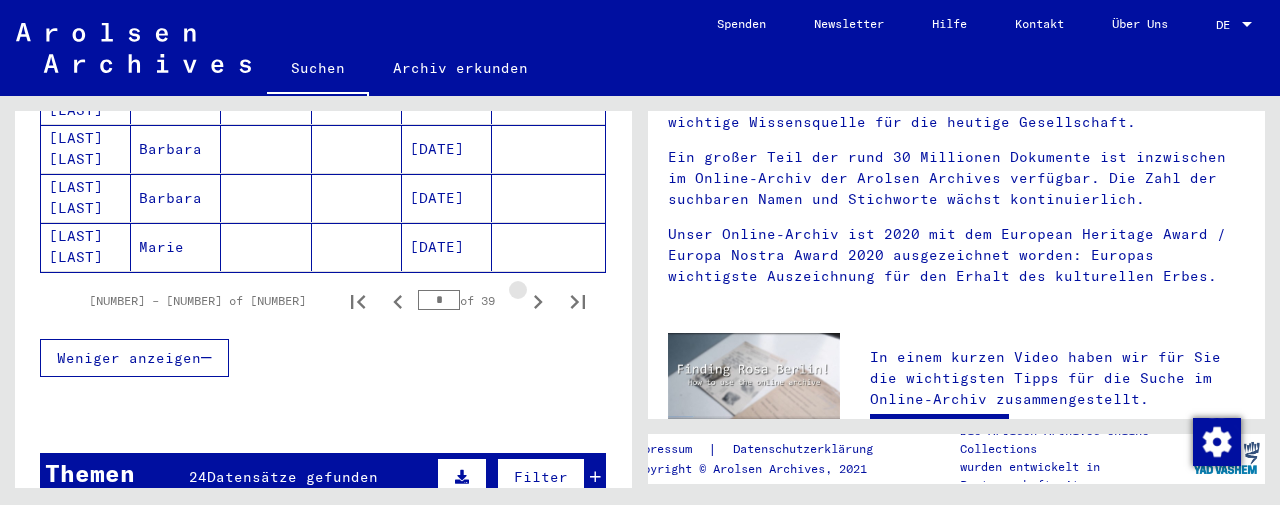 click 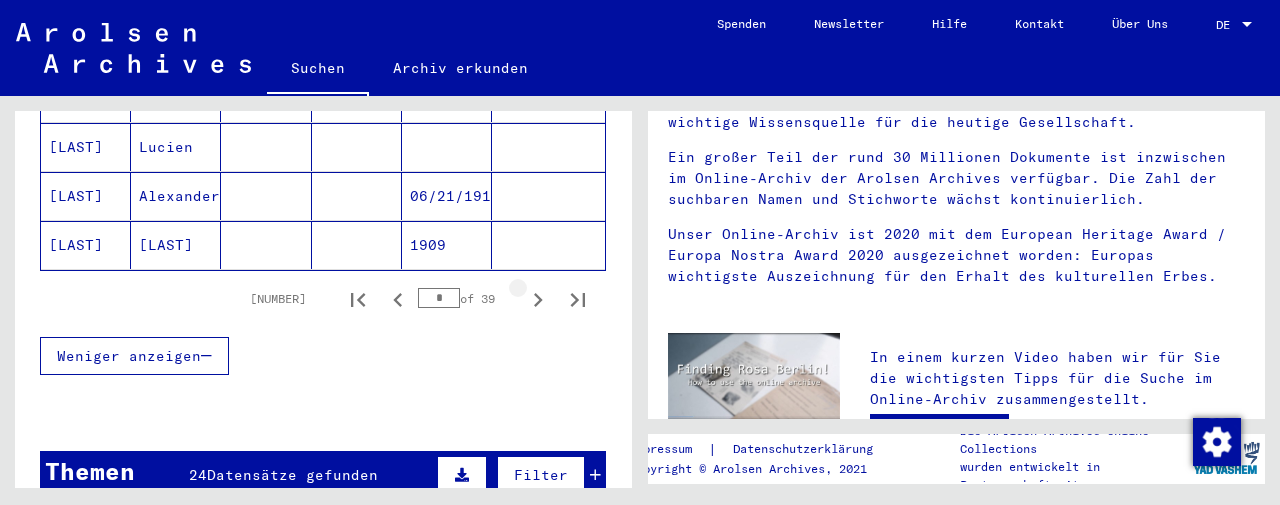 click 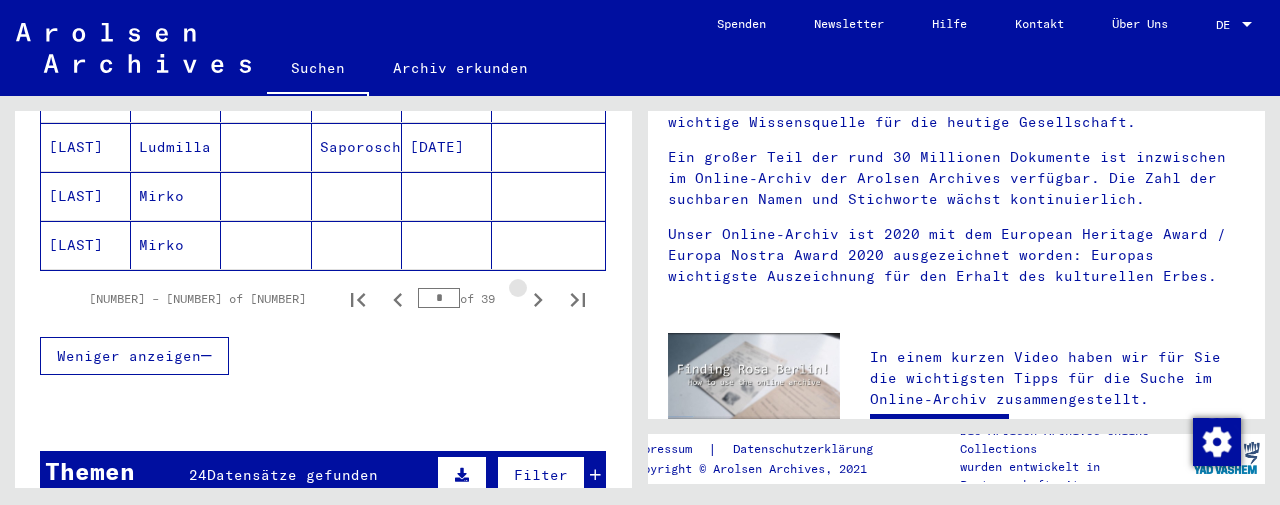 scroll, scrollTop: 1386, scrollLeft: 0, axis: vertical 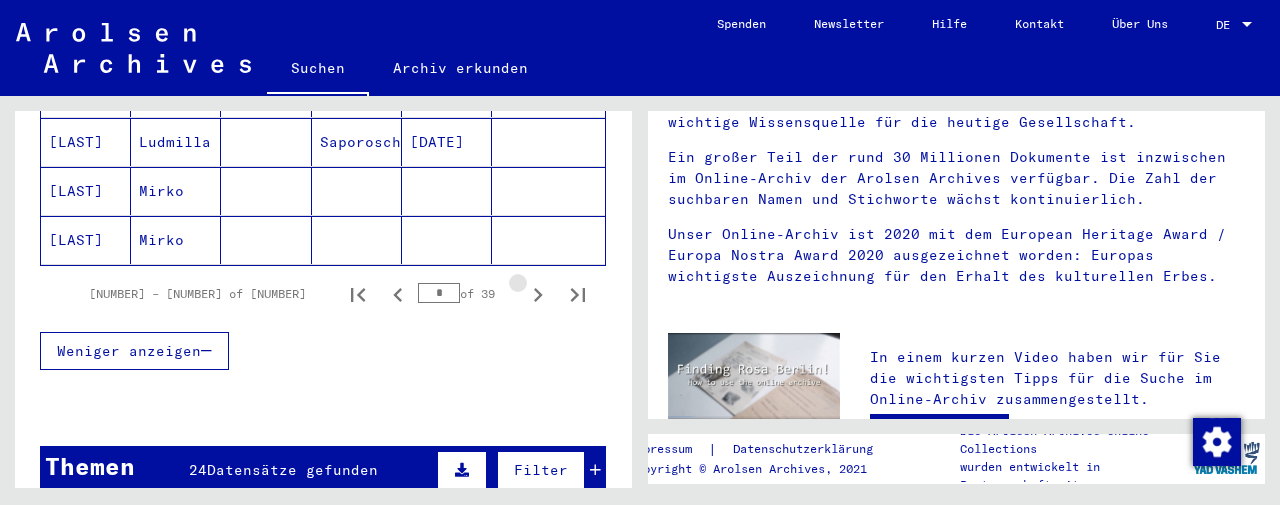 click 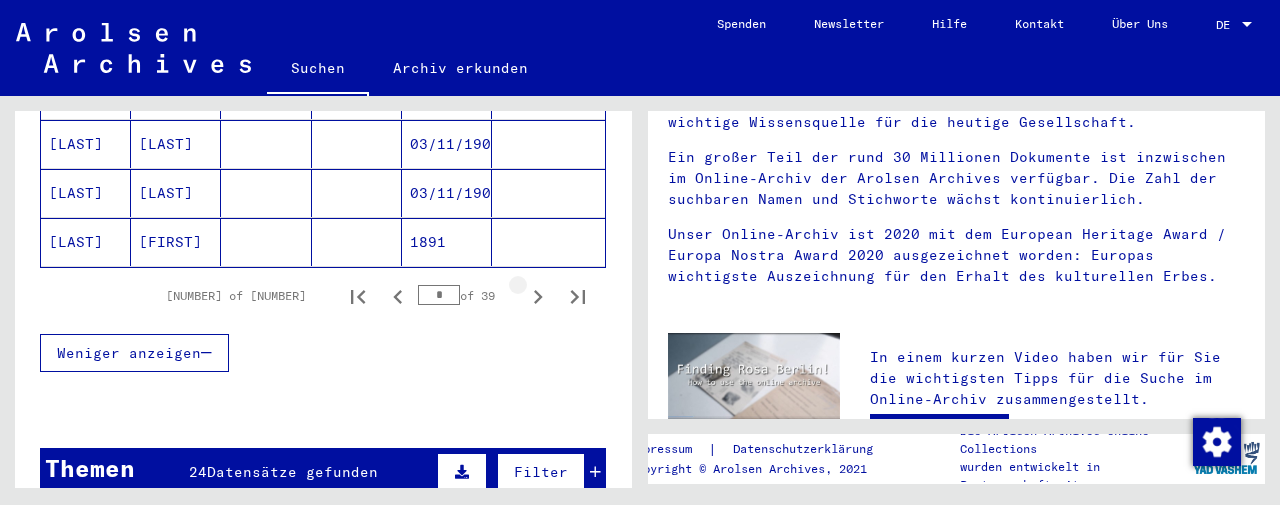 click 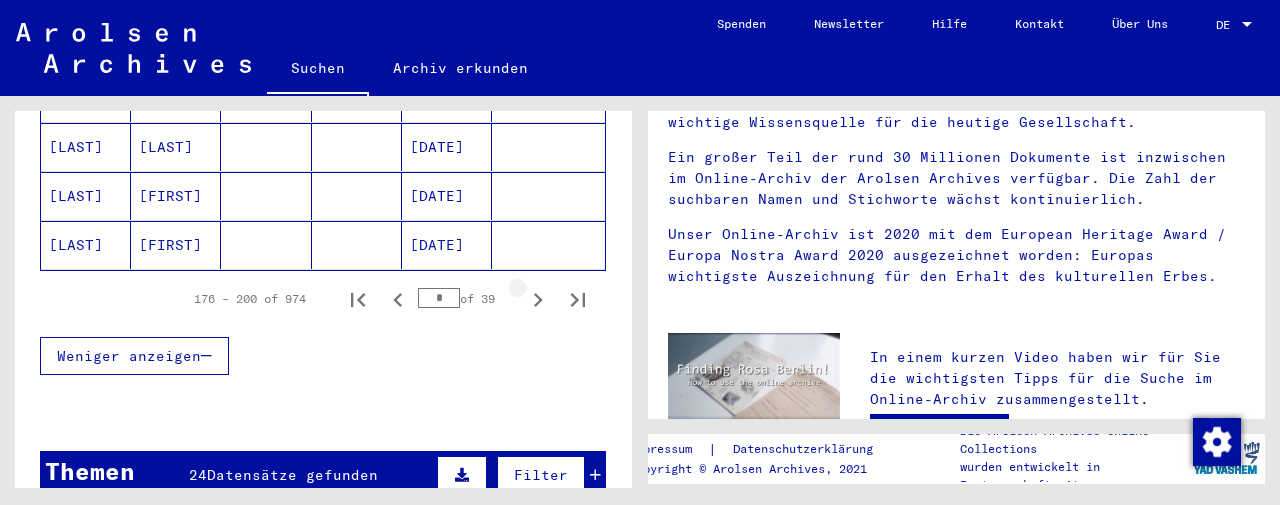 click 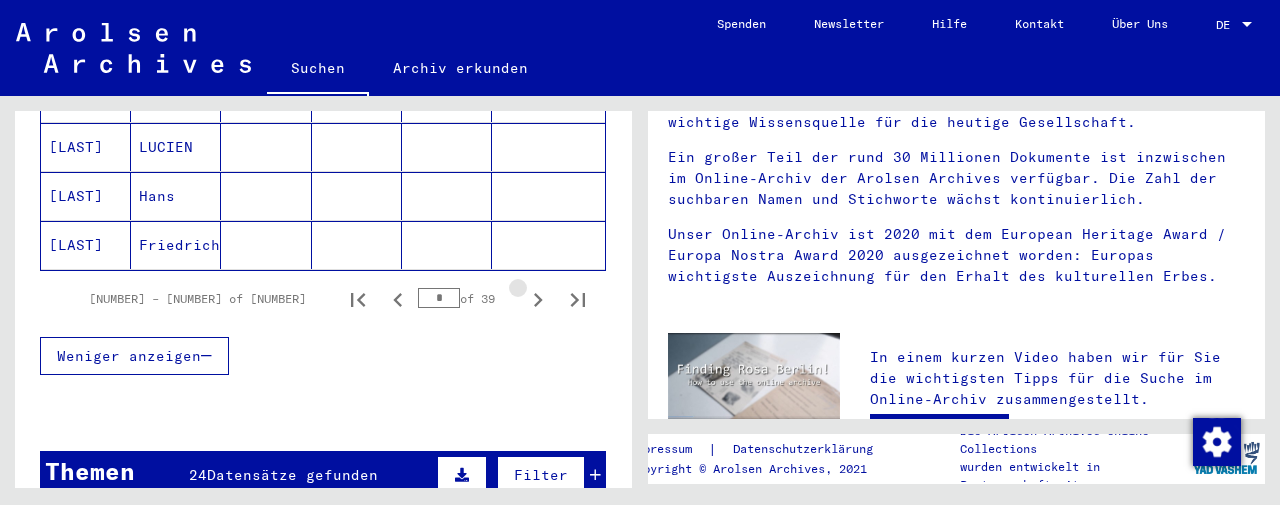 click 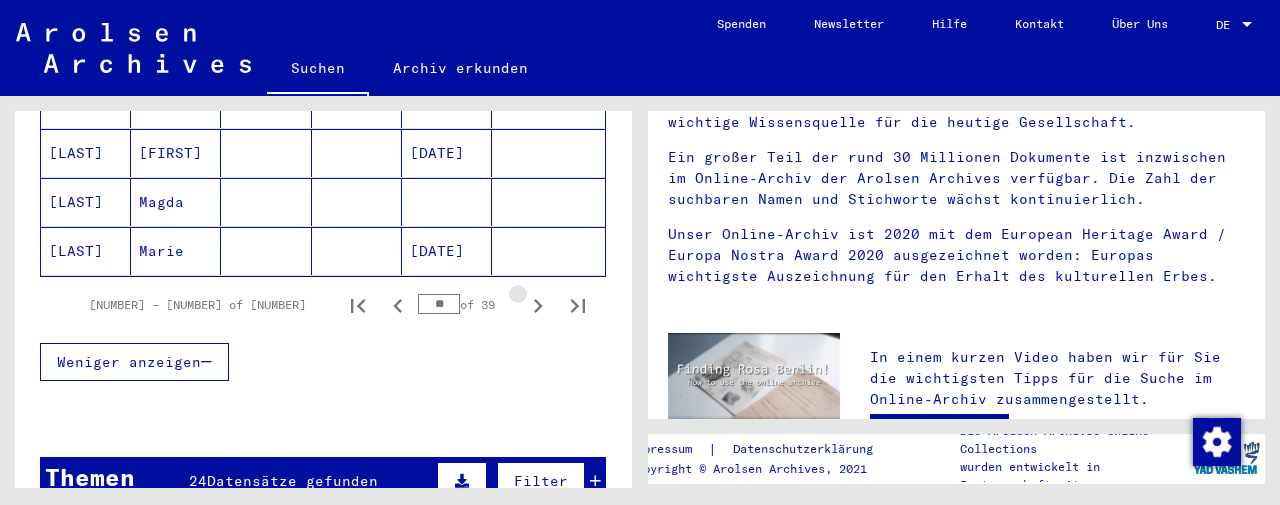 click at bounding box center [538, 305] 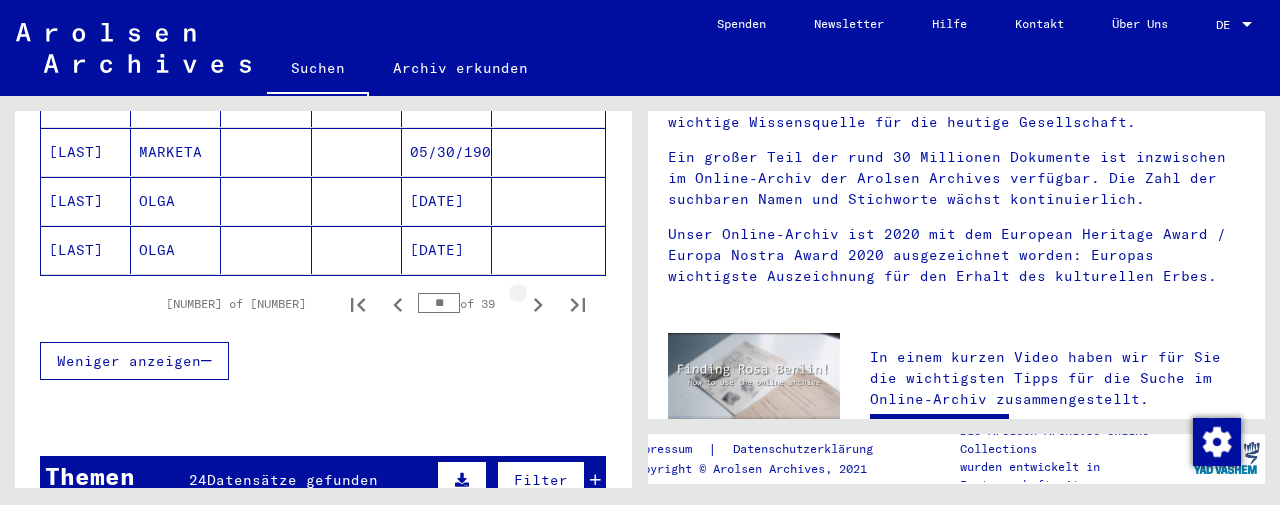 click at bounding box center [538, 304] 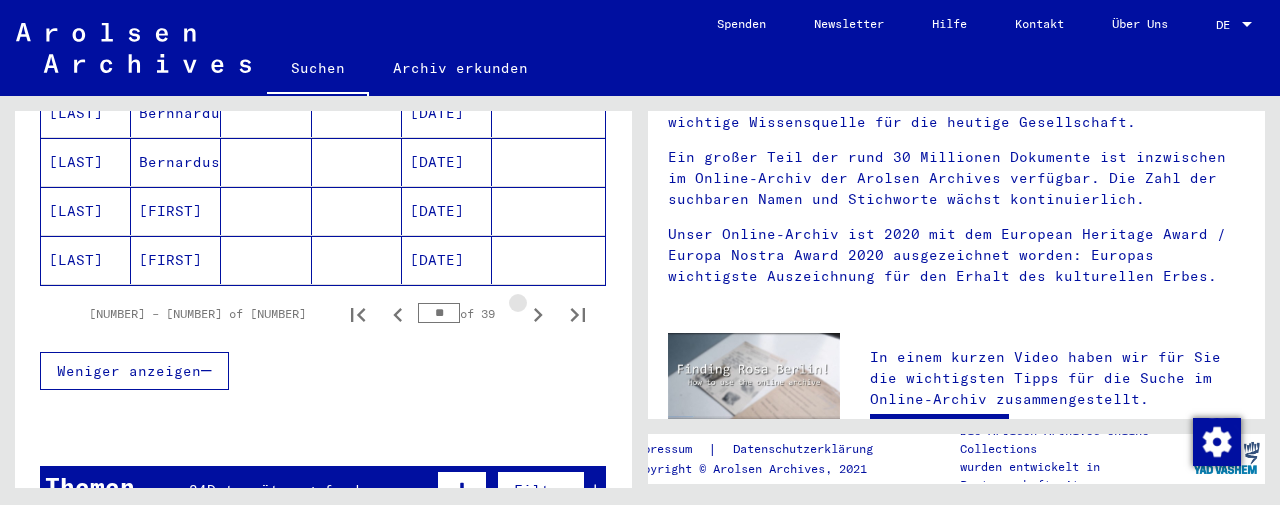 click on "[NUMBER] of [NUMBER]  **  of [NUMBER]" at bounding box center (323, 314) 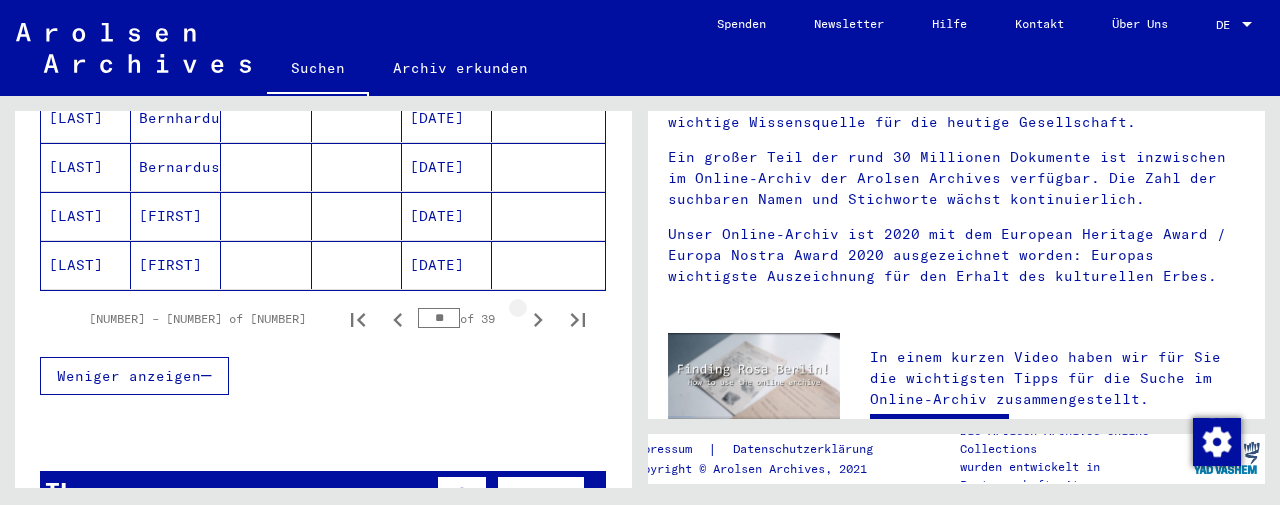 click on "[NUMBER] of [NUMBER]  **  of [NUMBER]" at bounding box center [323, 319] 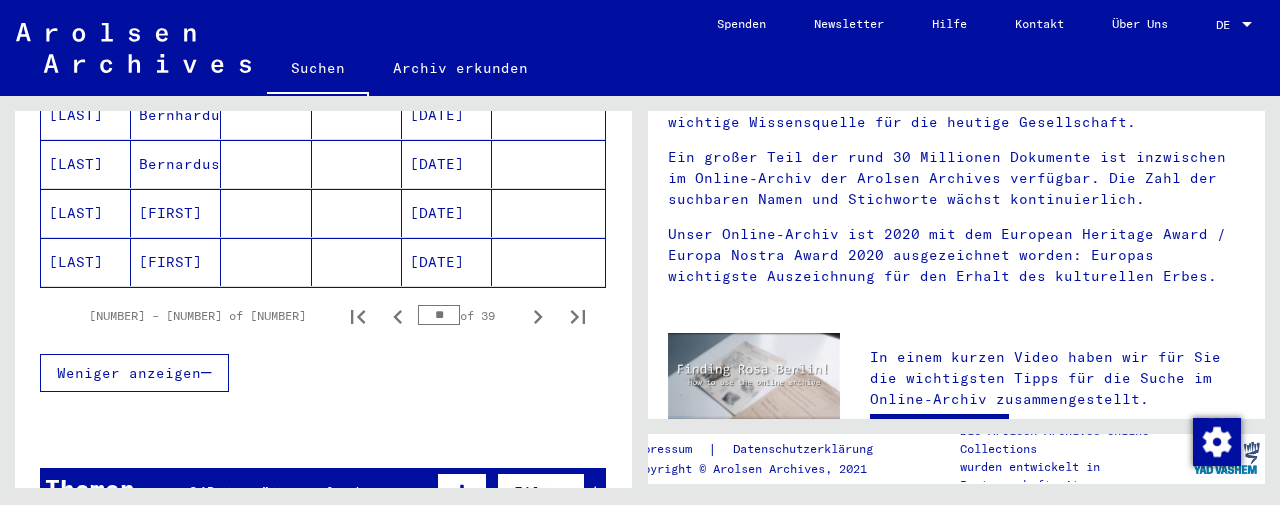 click on "[NUMBER] of [NUMBER]  **  of [NUMBER]" at bounding box center [323, 316] 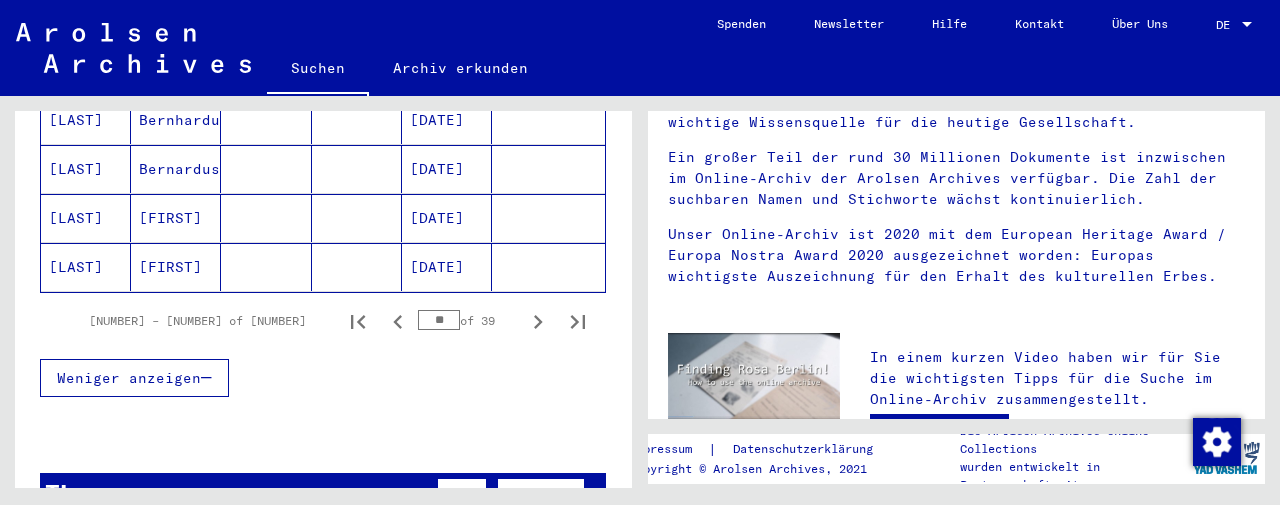 scroll, scrollTop: 1357, scrollLeft: 0, axis: vertical 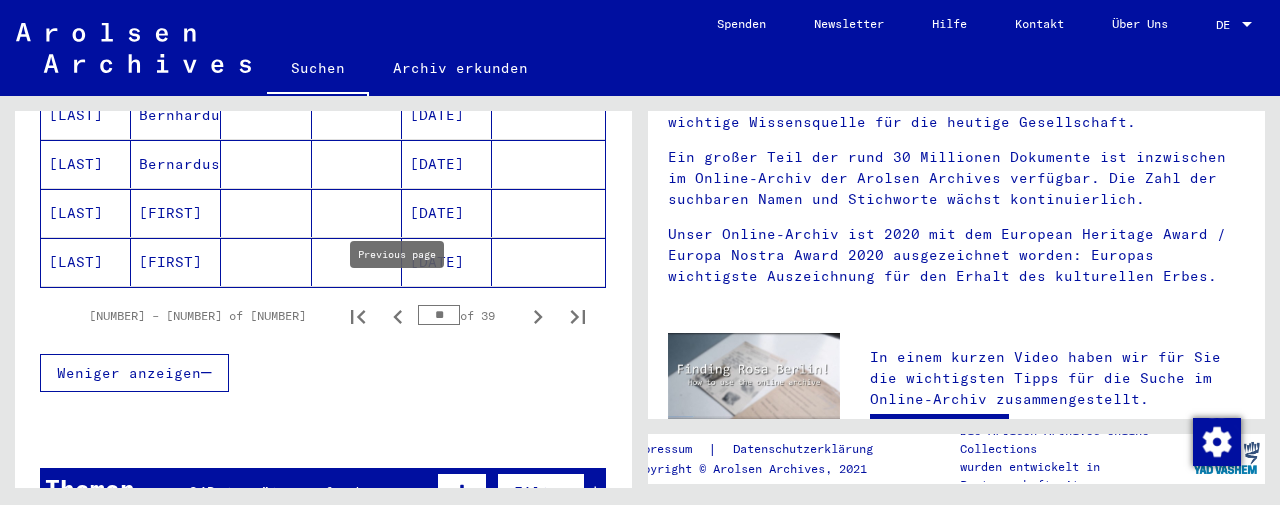 click 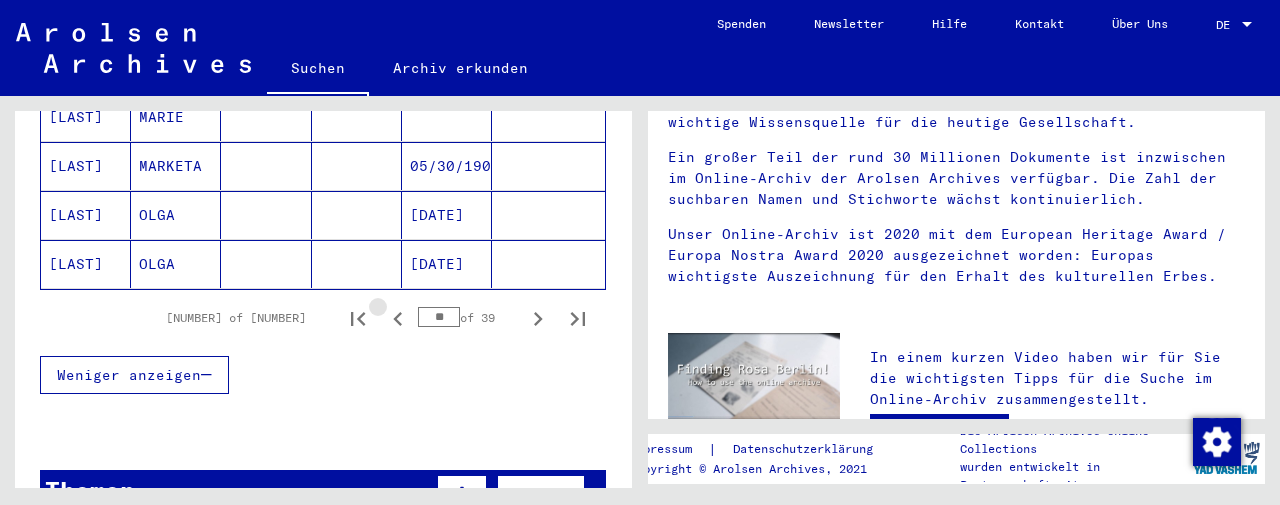 click 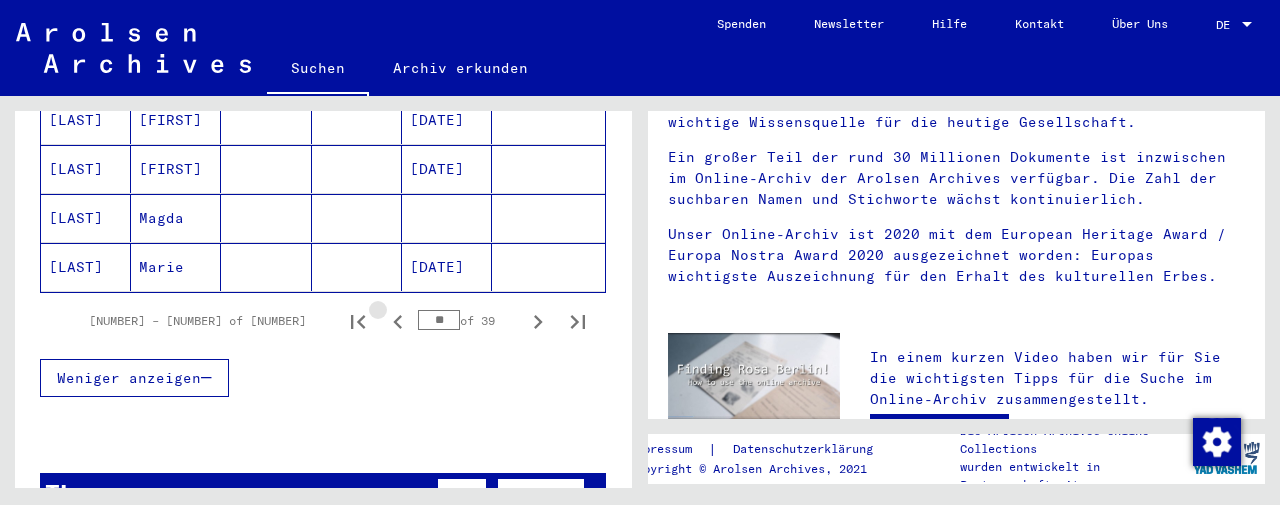 click 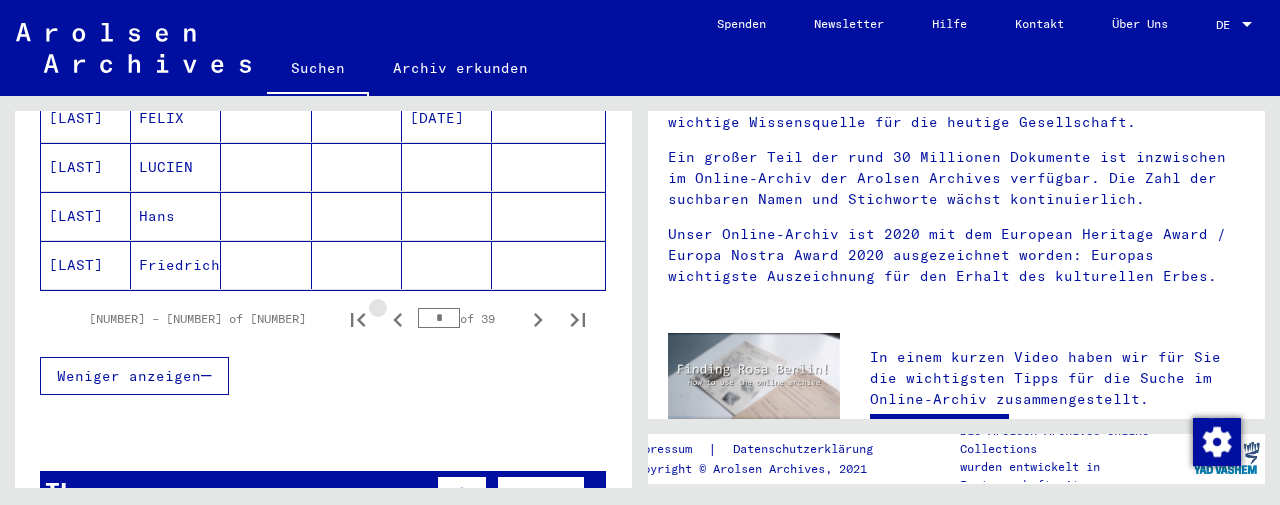 click 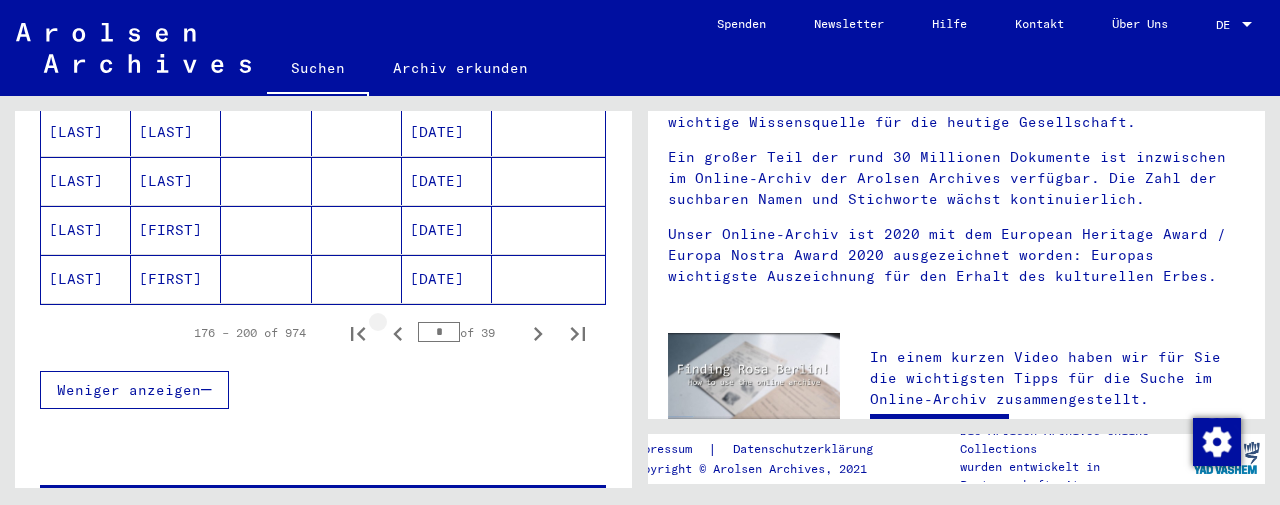 click 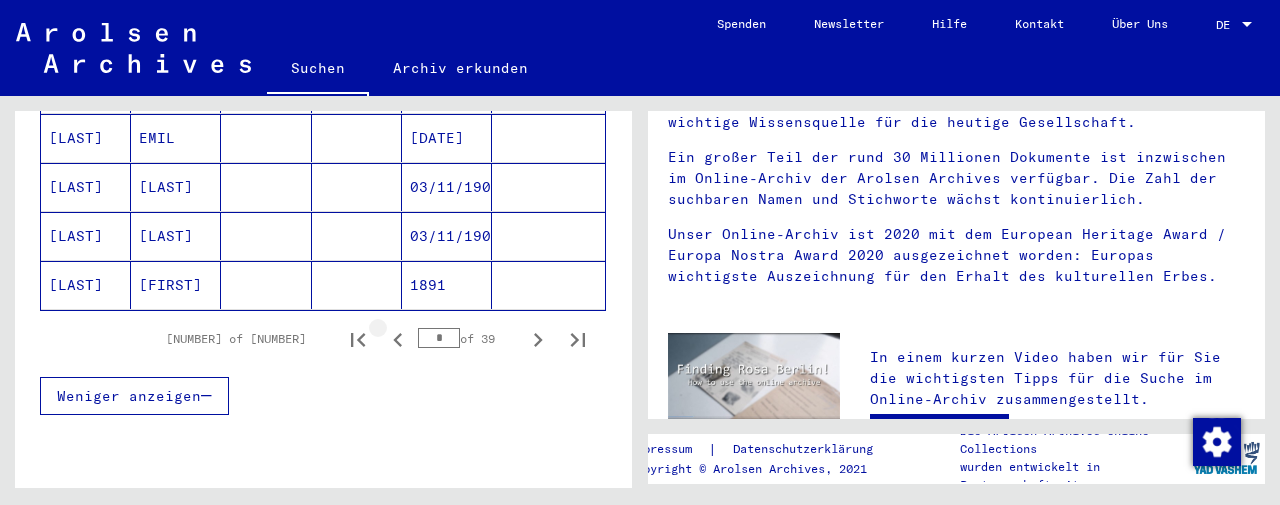 click at bounding box center [398, 339] 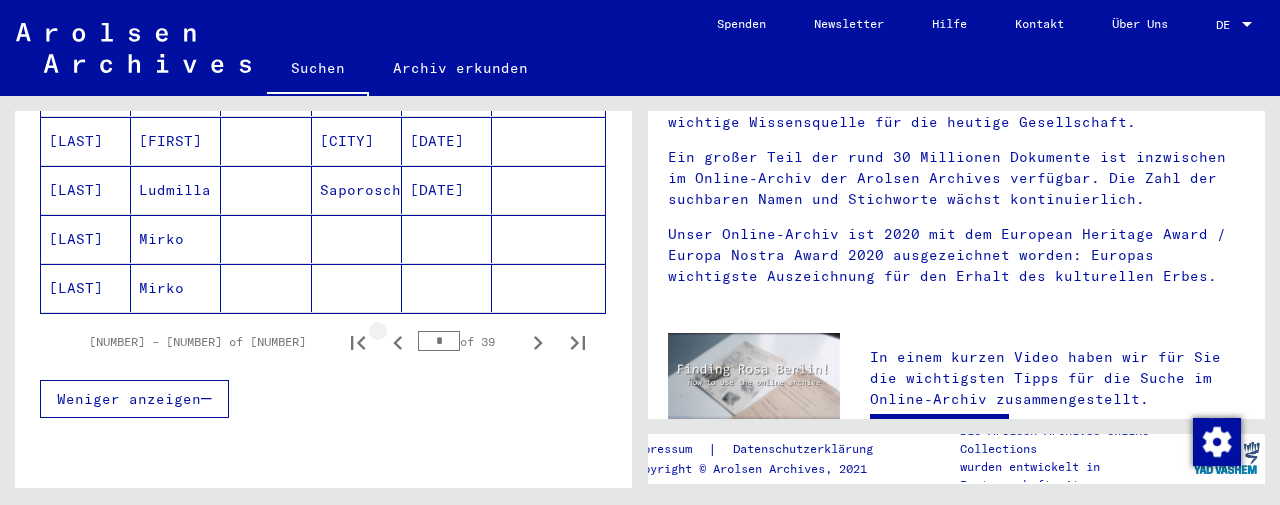 click at bounding box center [398, 342] 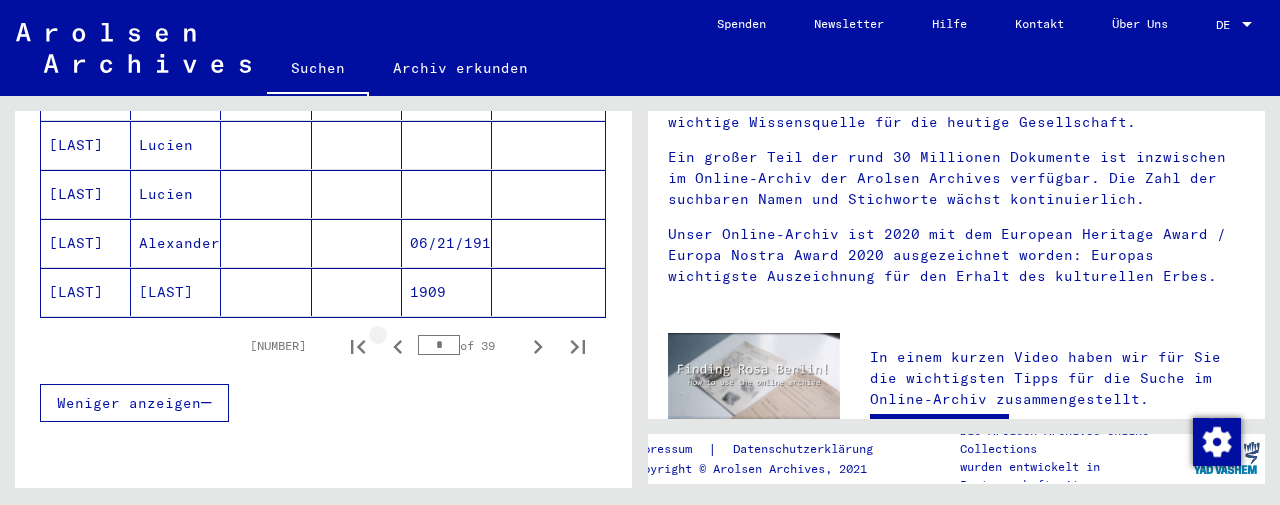 click at bounding box center (398, 346) 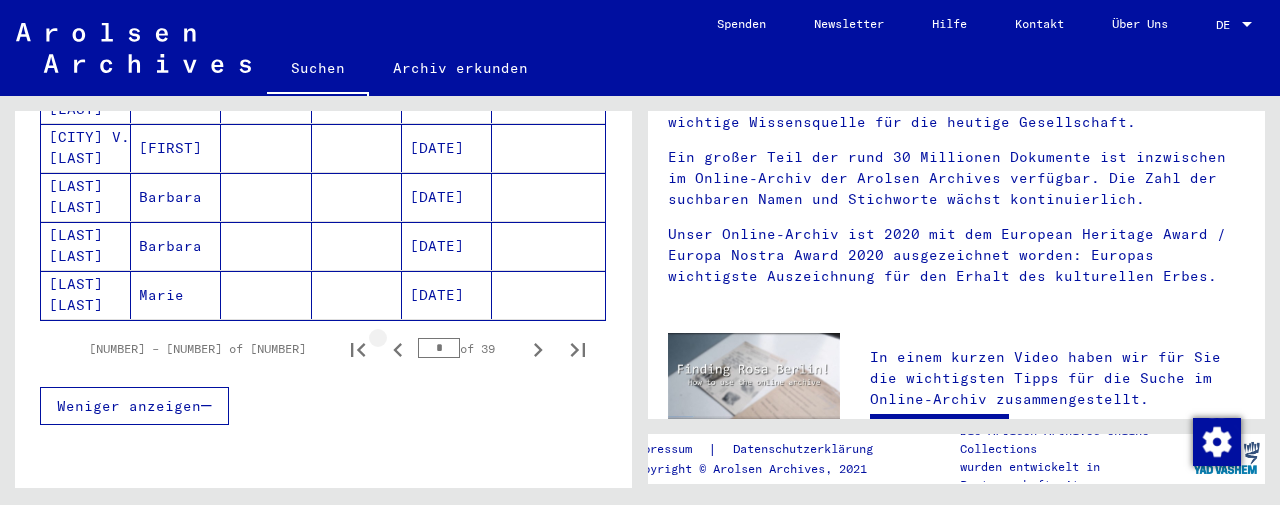 click on "[NUMBER]" at bounding box center [323, 349] 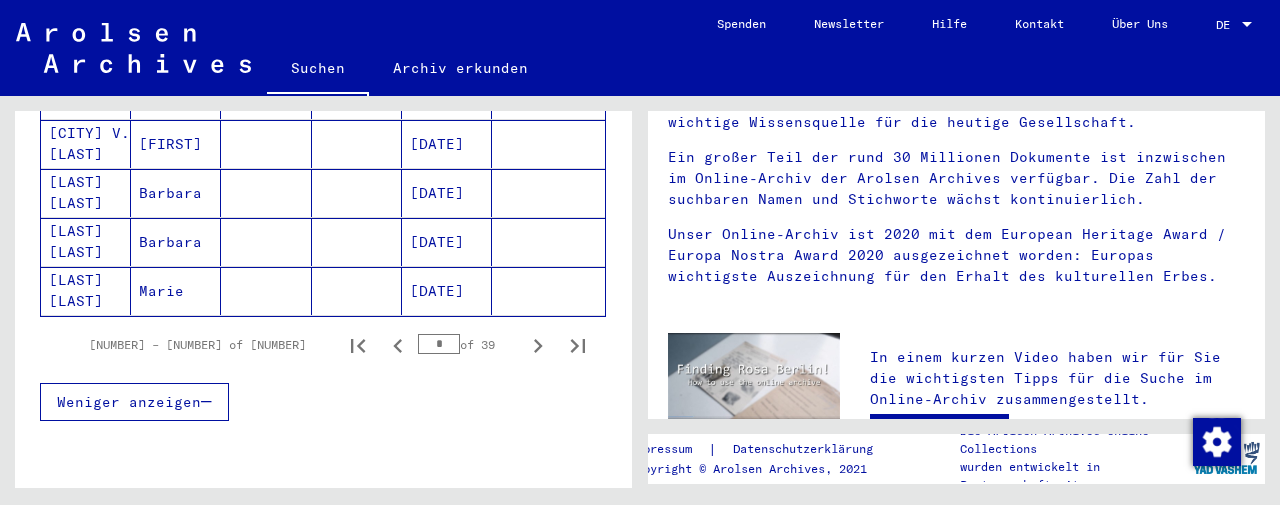 click on "[NUMBER]" at bounding box center (323, 345) 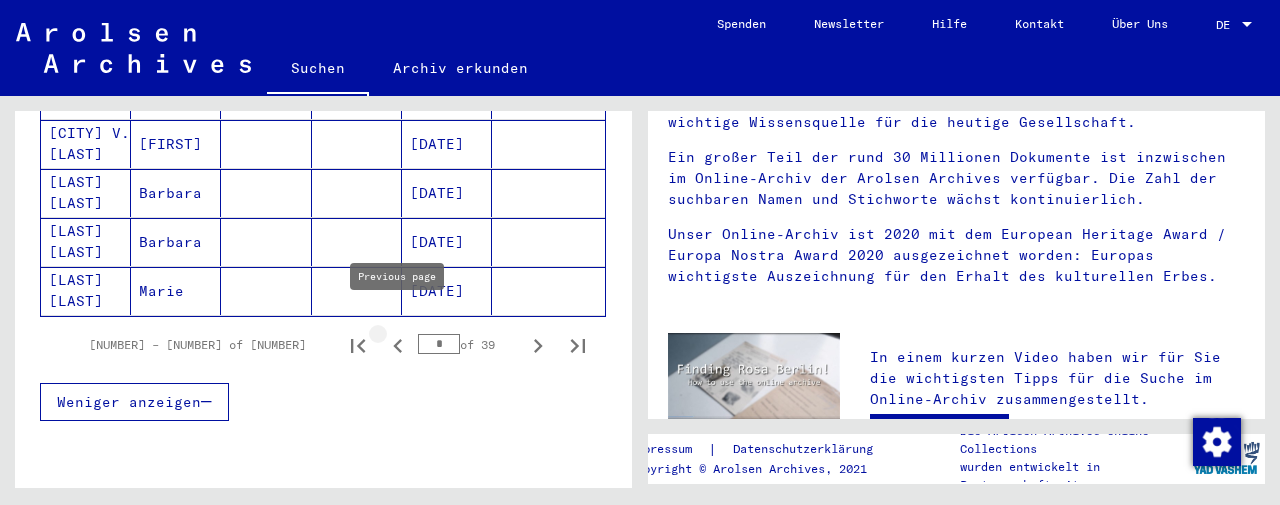 click at bounding box center (398, 345) 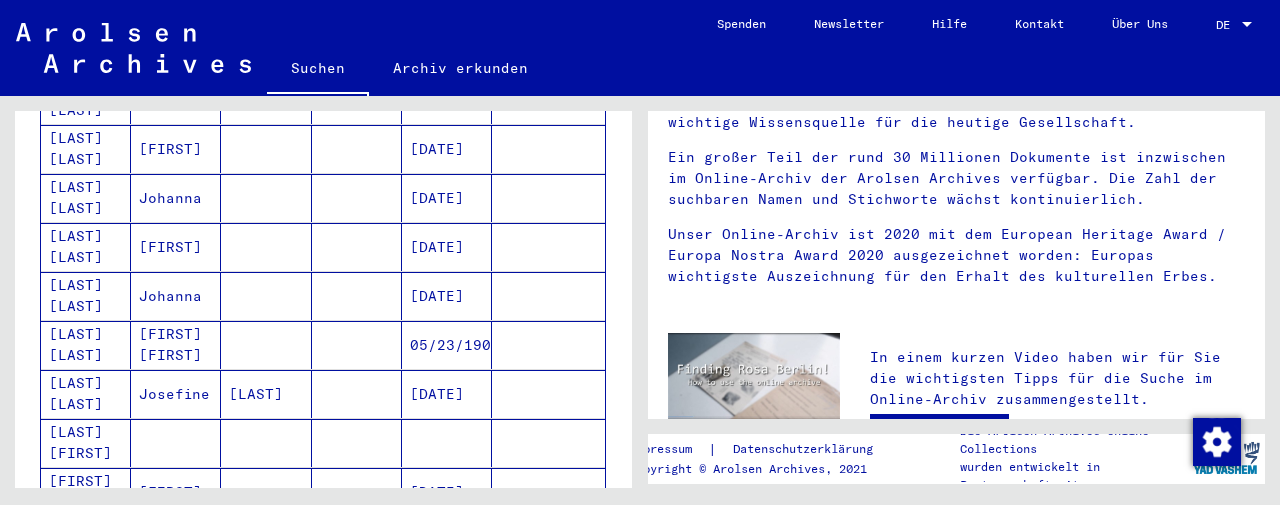 scroll 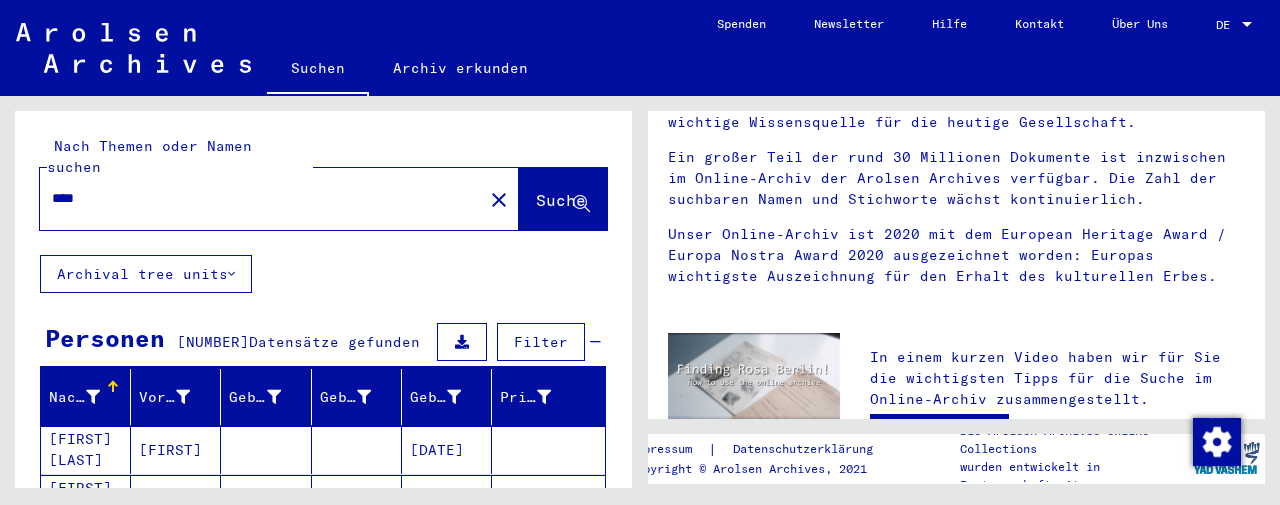click on "****" 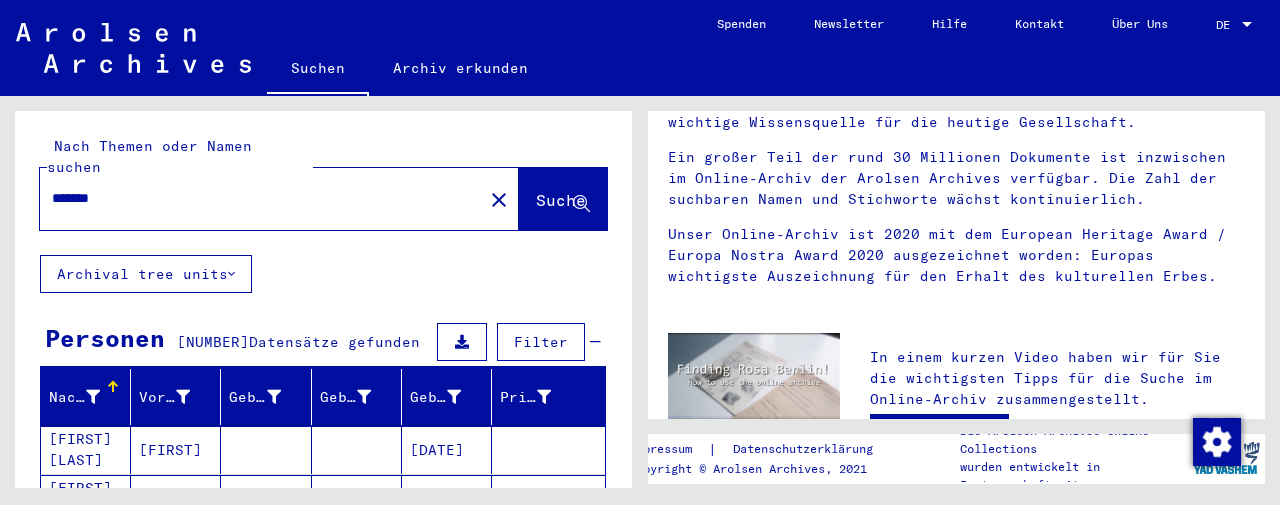 type on "*******" 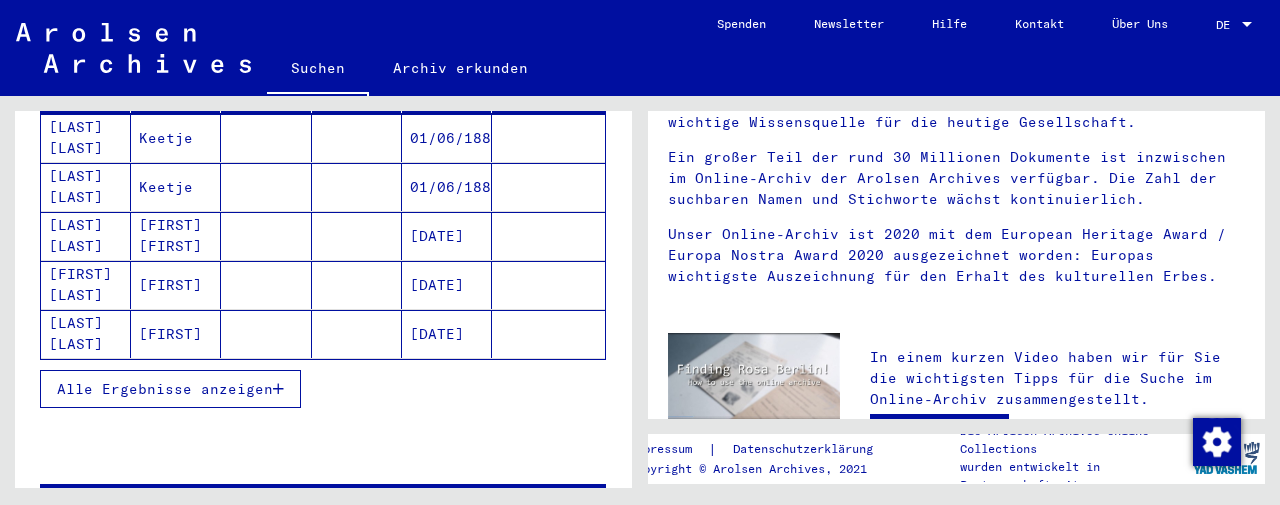 click at bounding box center (278, 389) 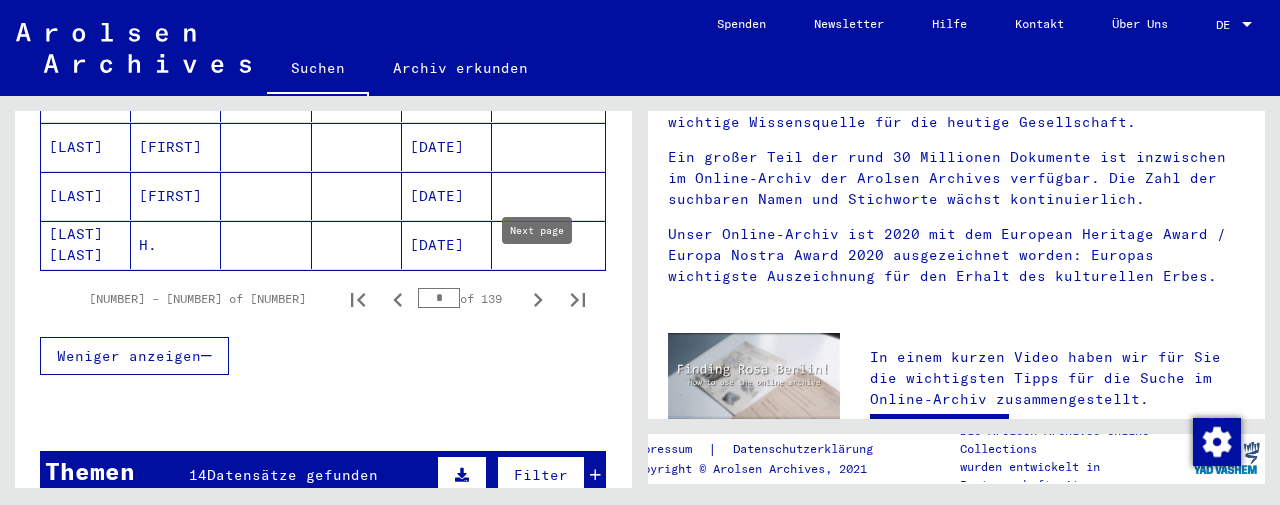 click 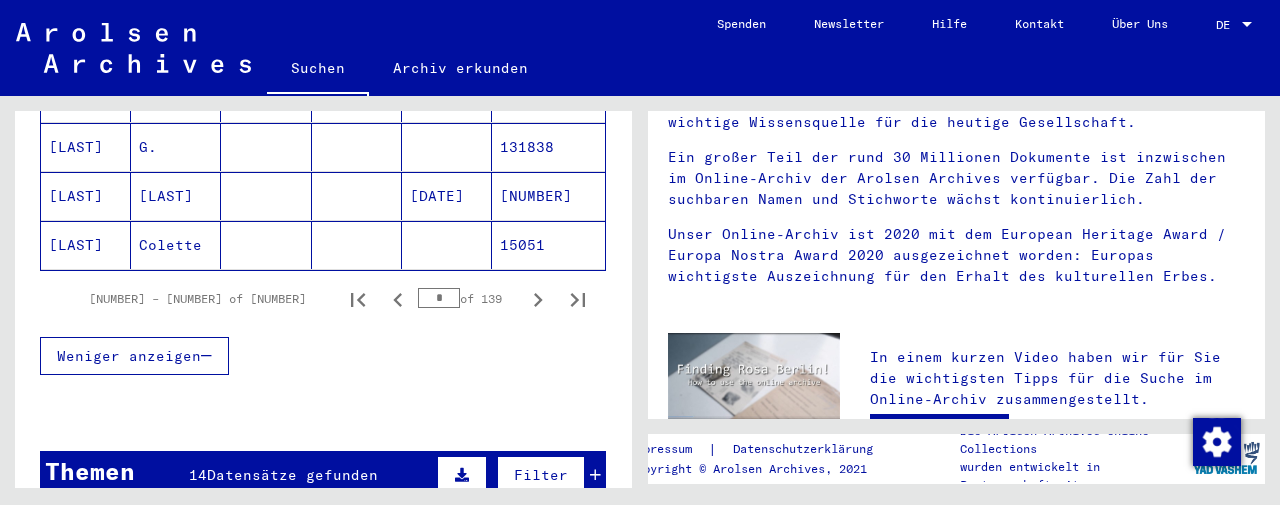 click 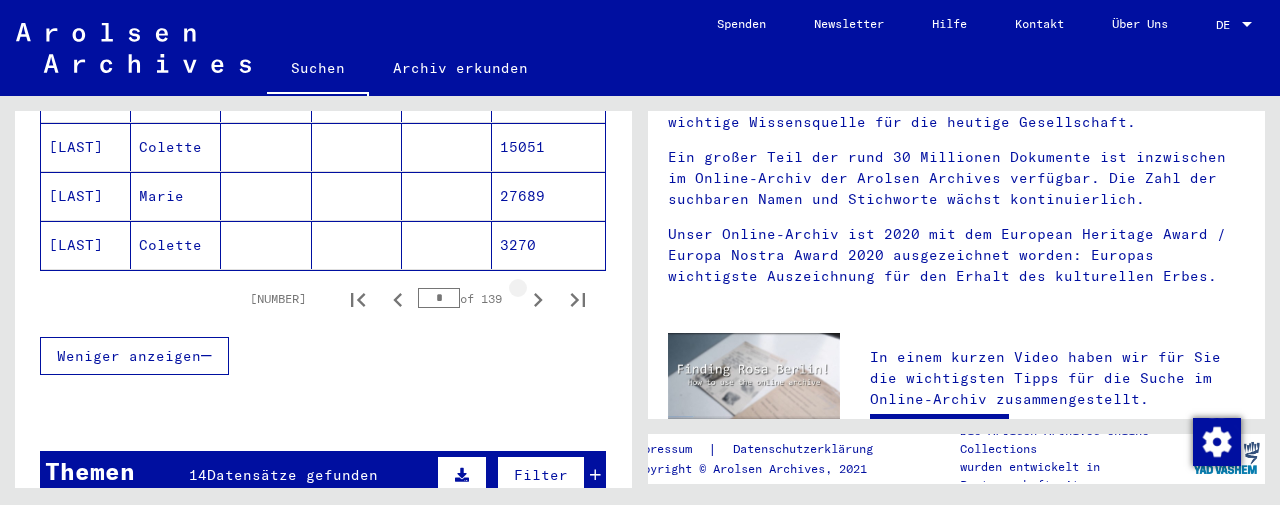 click 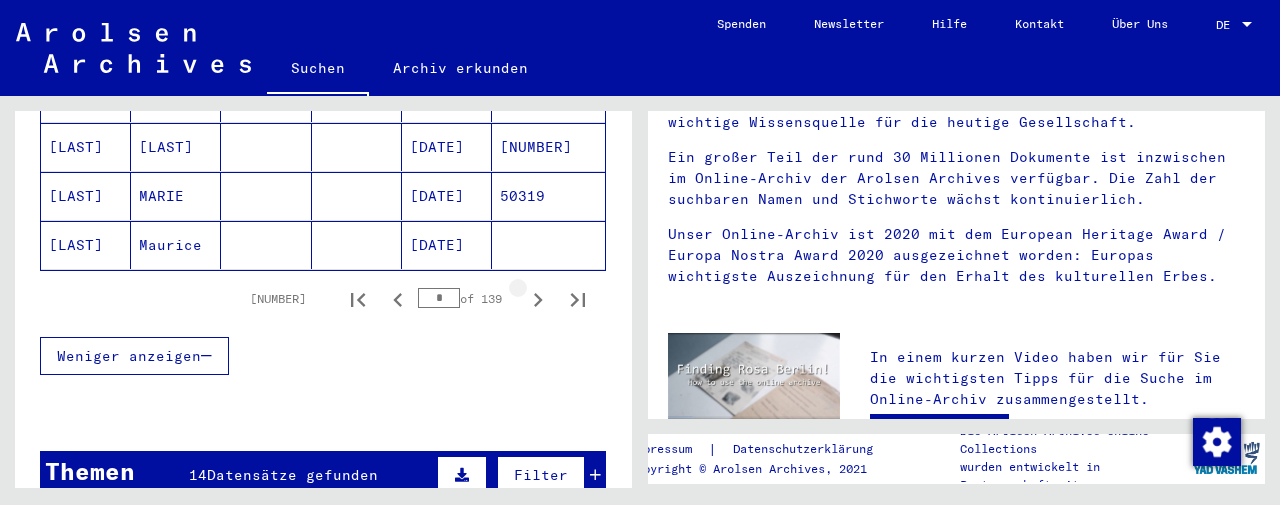 click 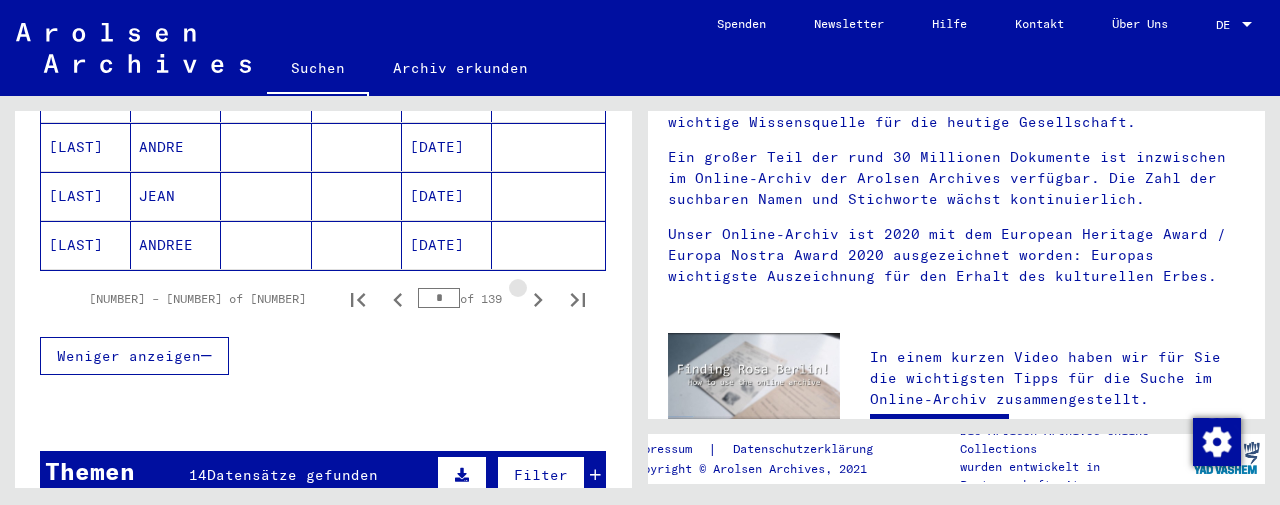 click 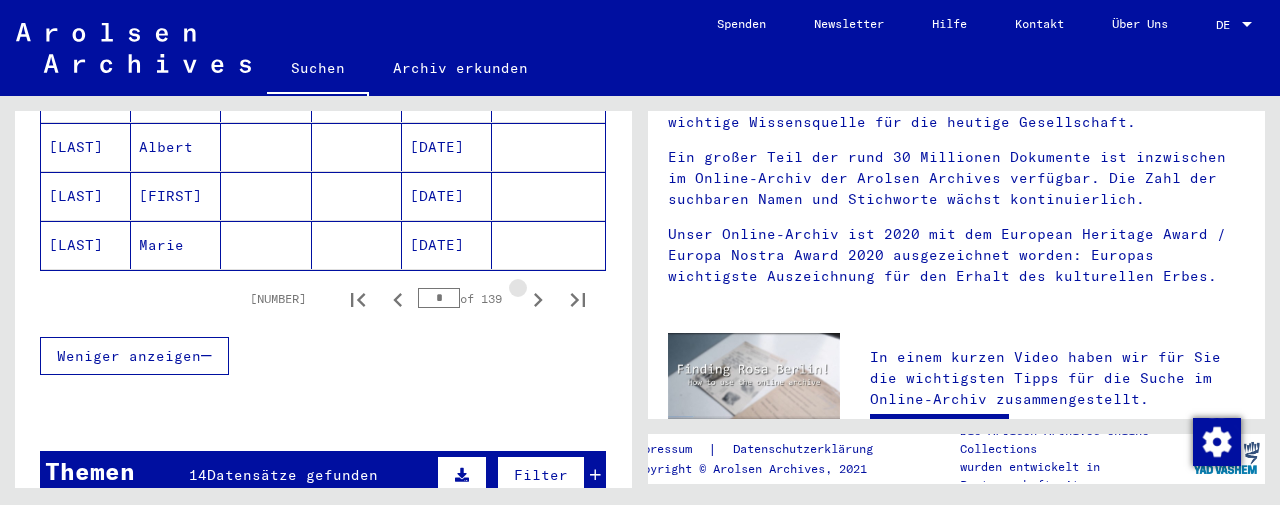 click 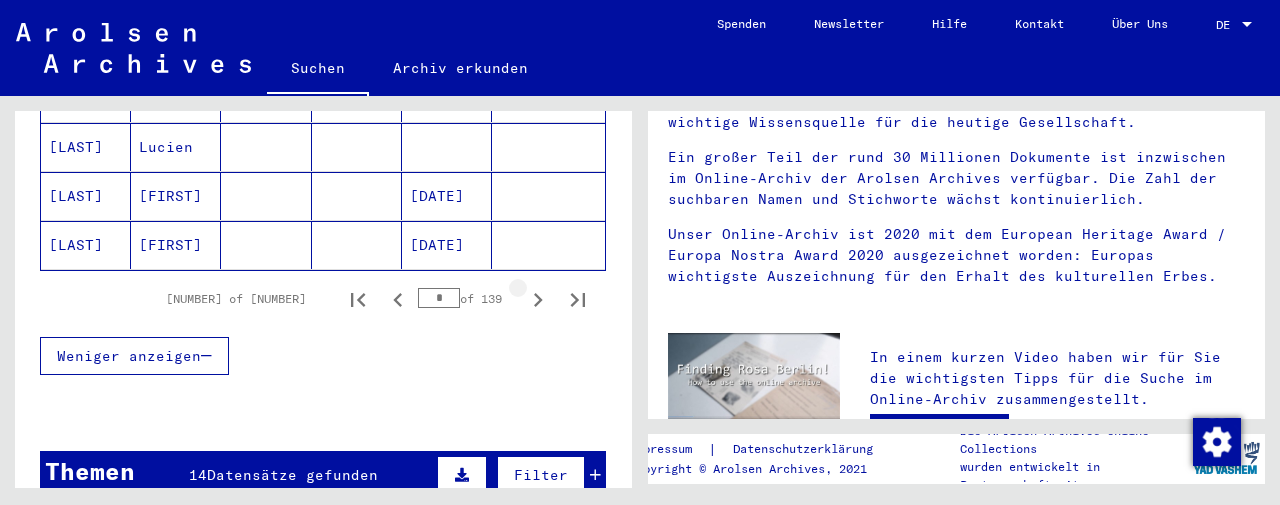click 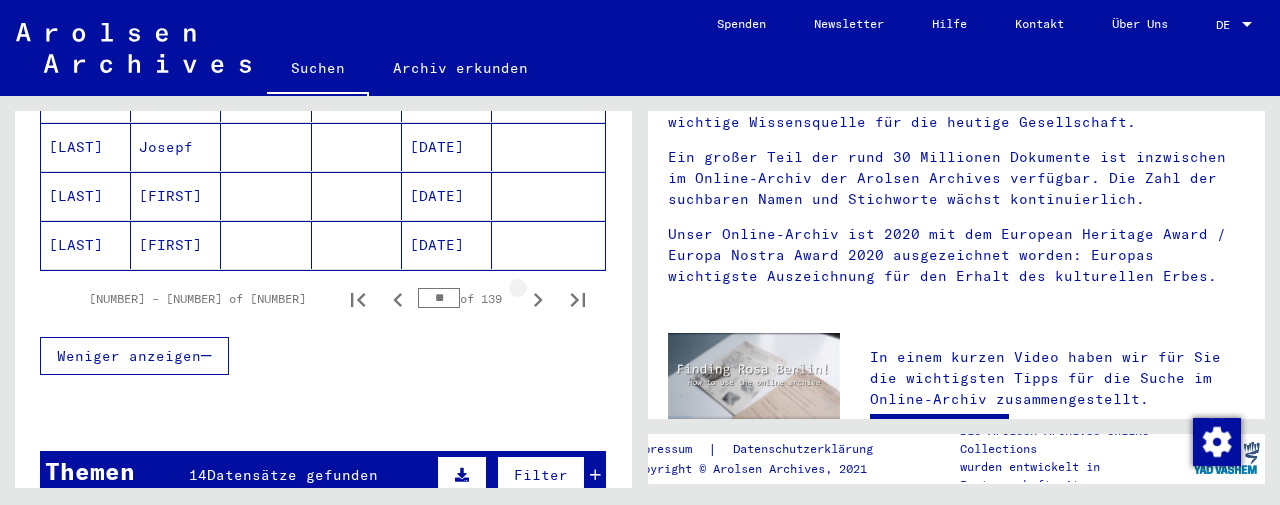 click 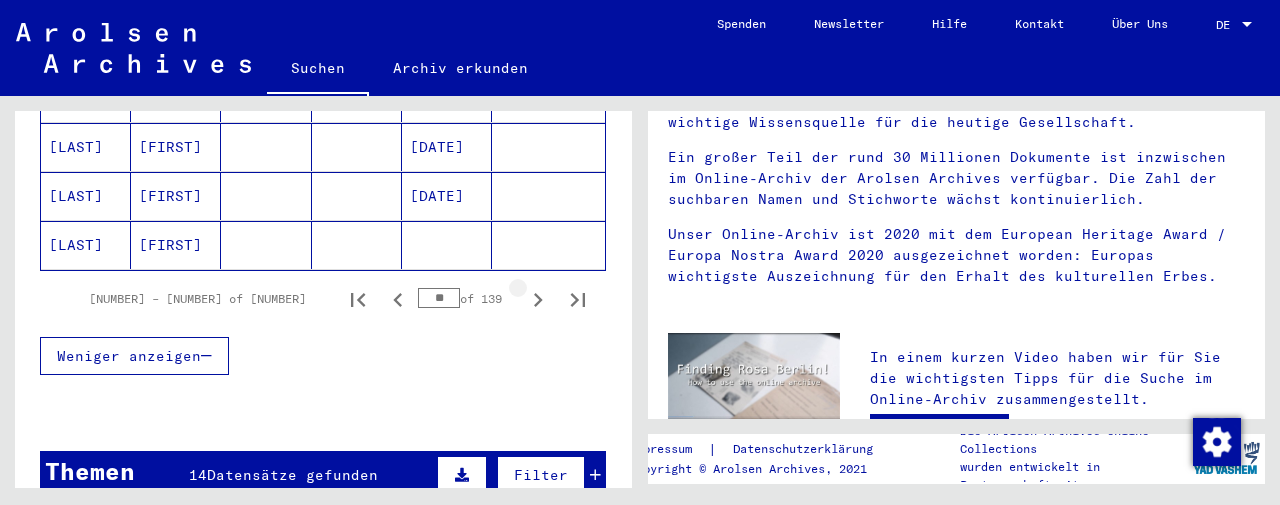 click 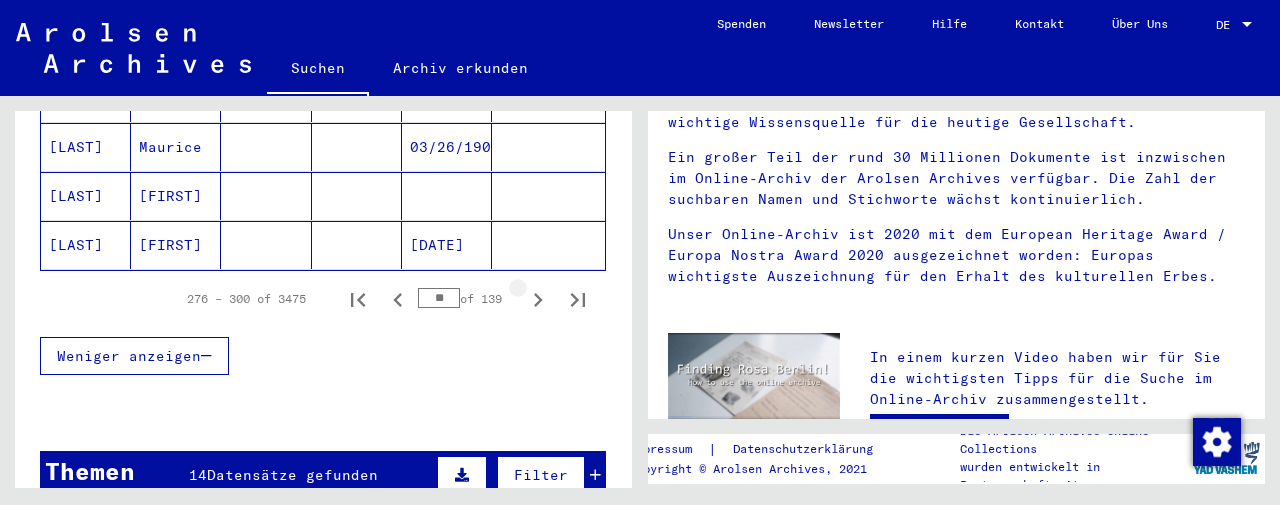 click 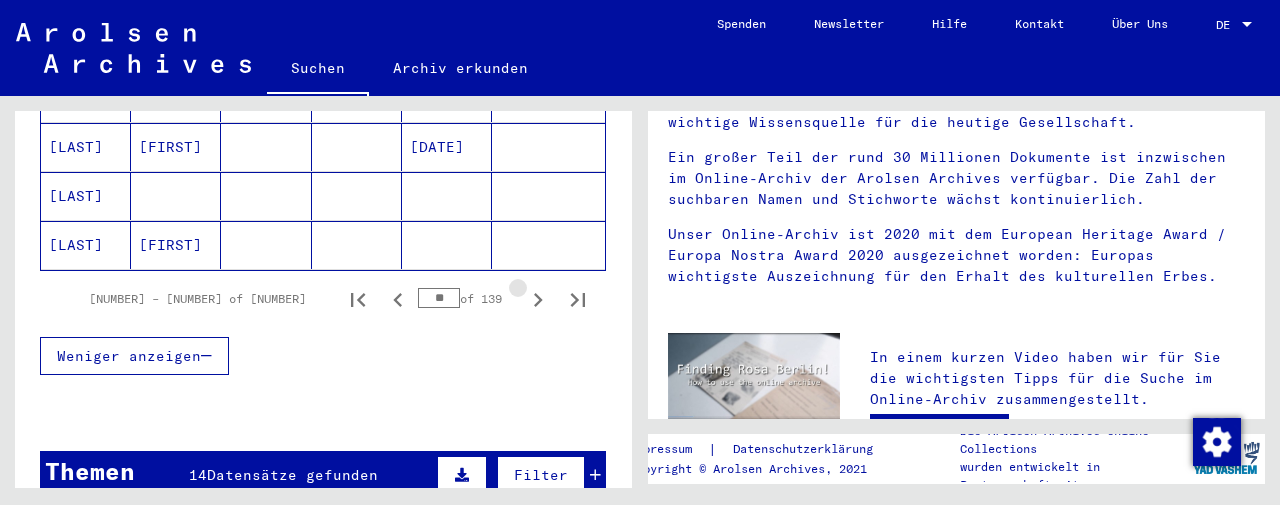 click 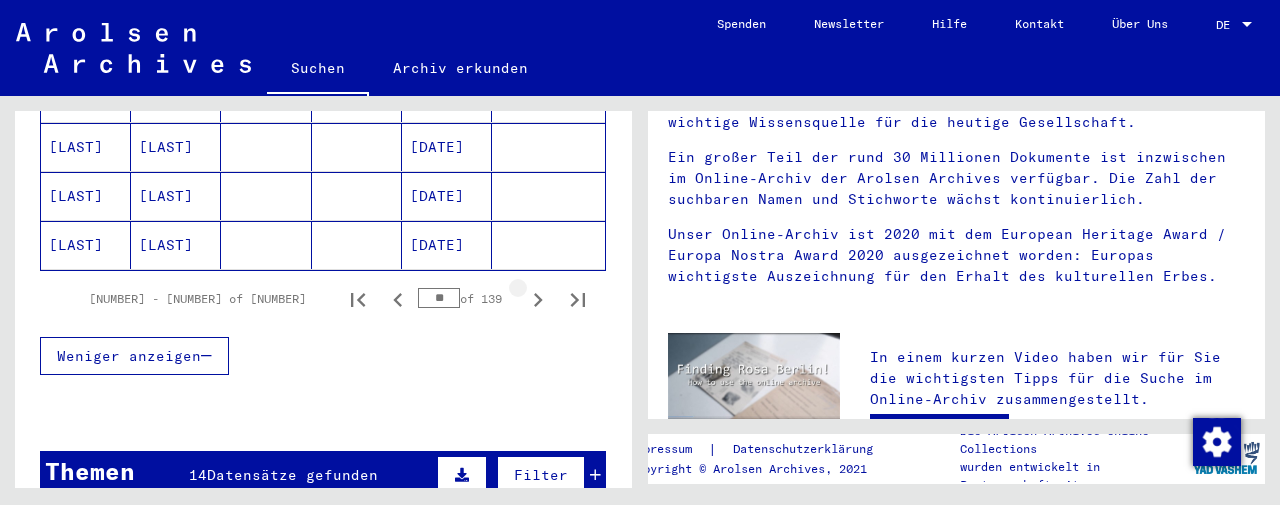 click 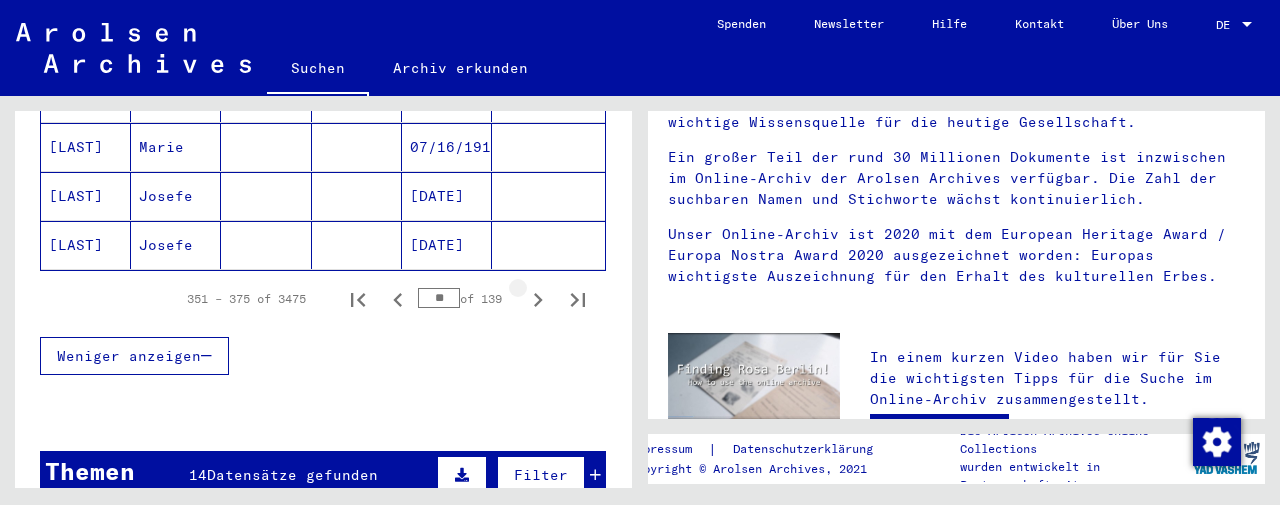 click 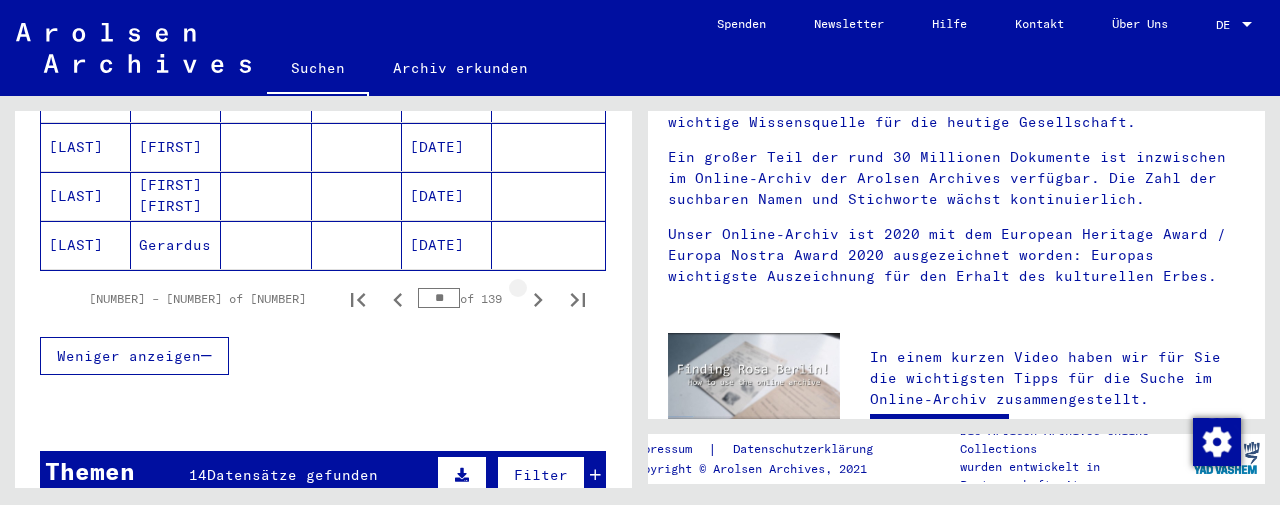 click 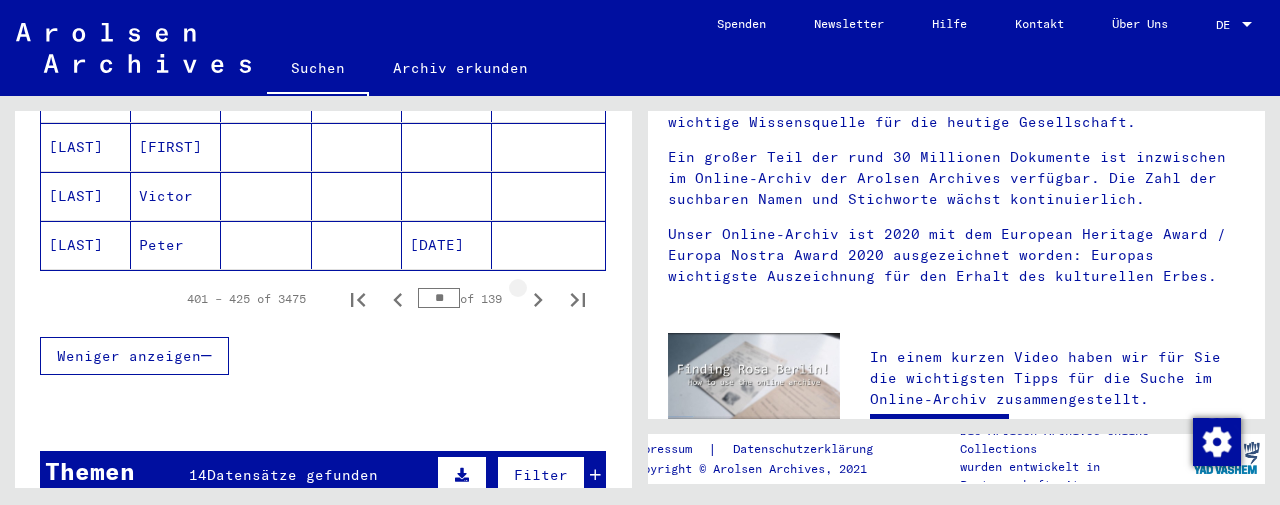 click 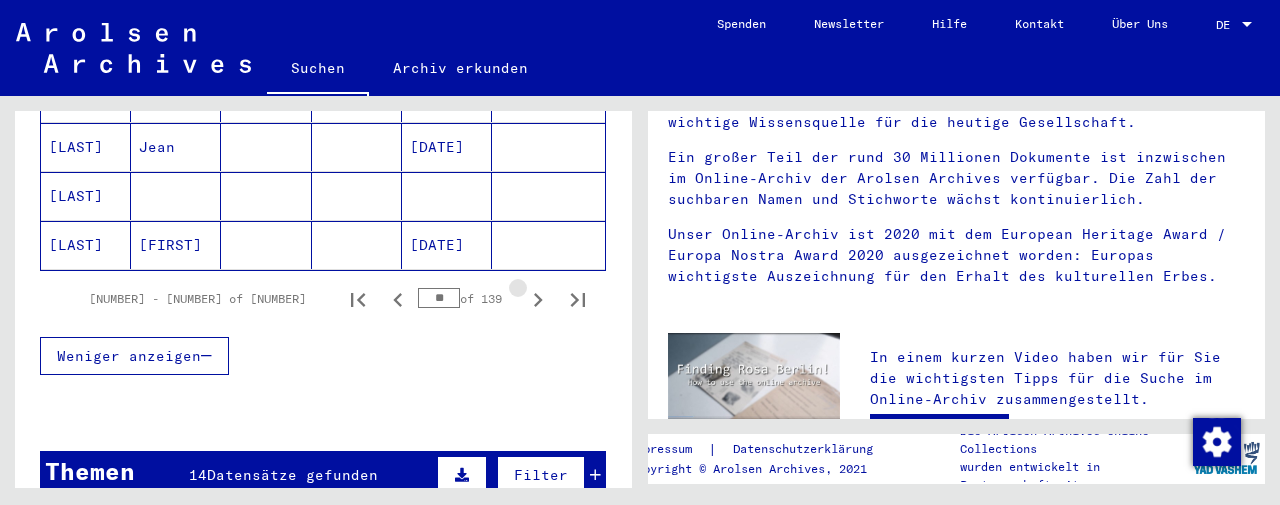 click 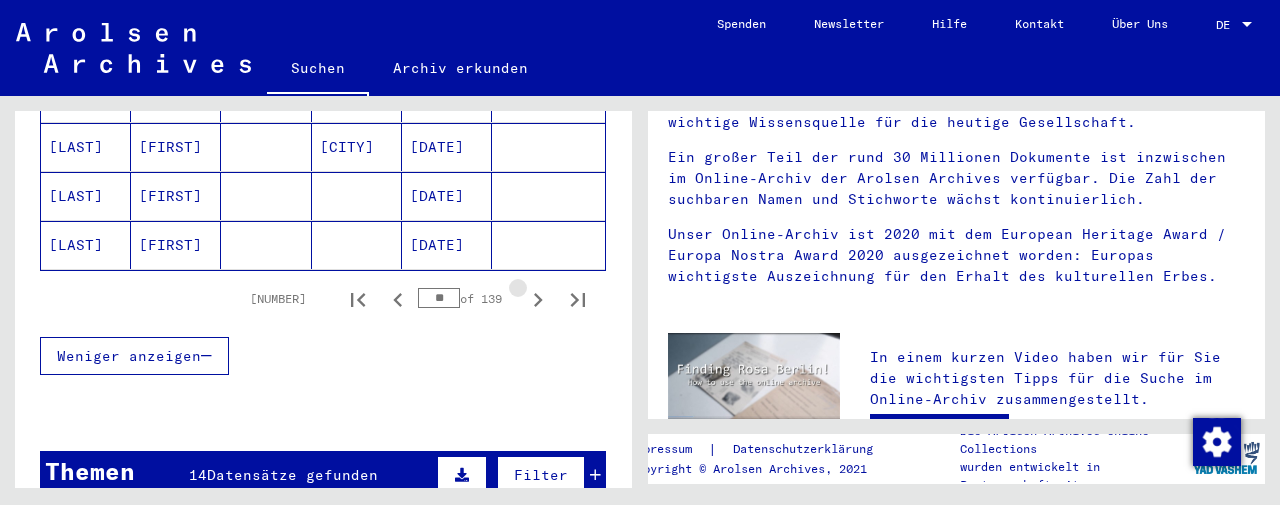 click 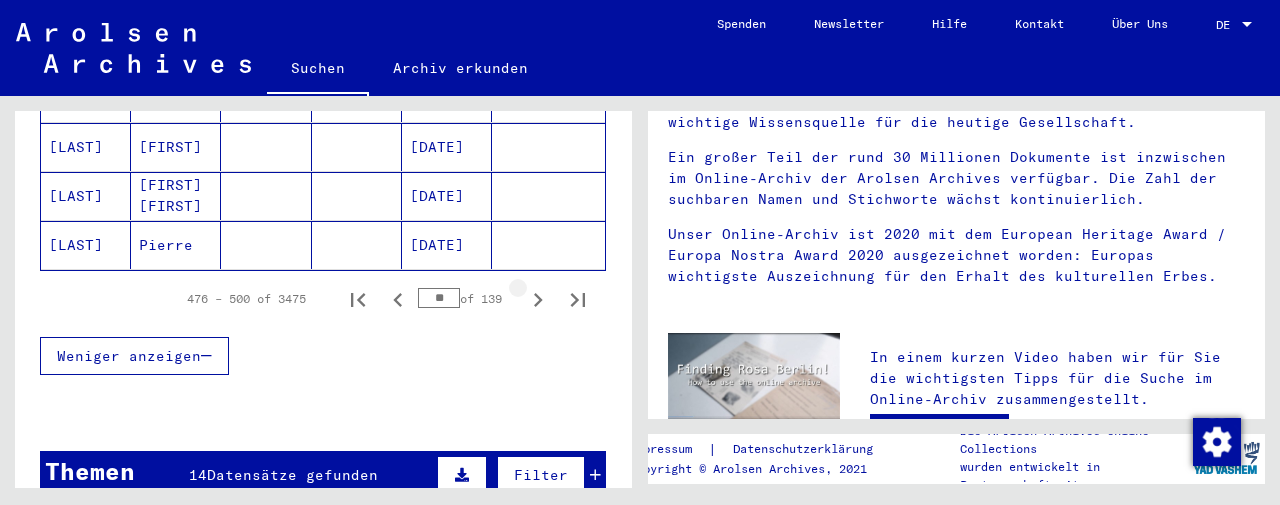 click 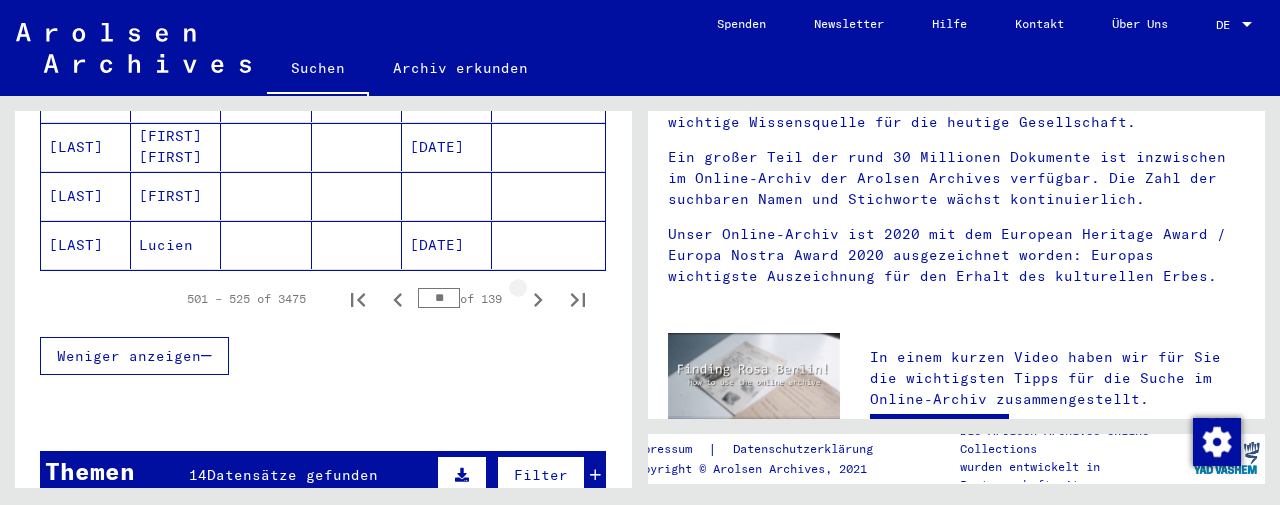 click 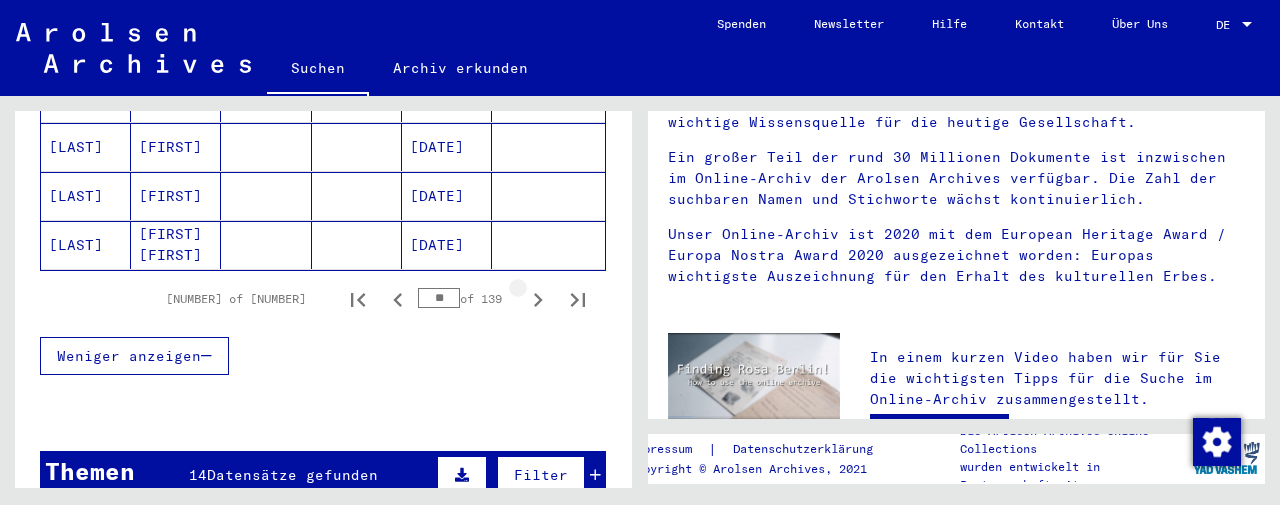 click 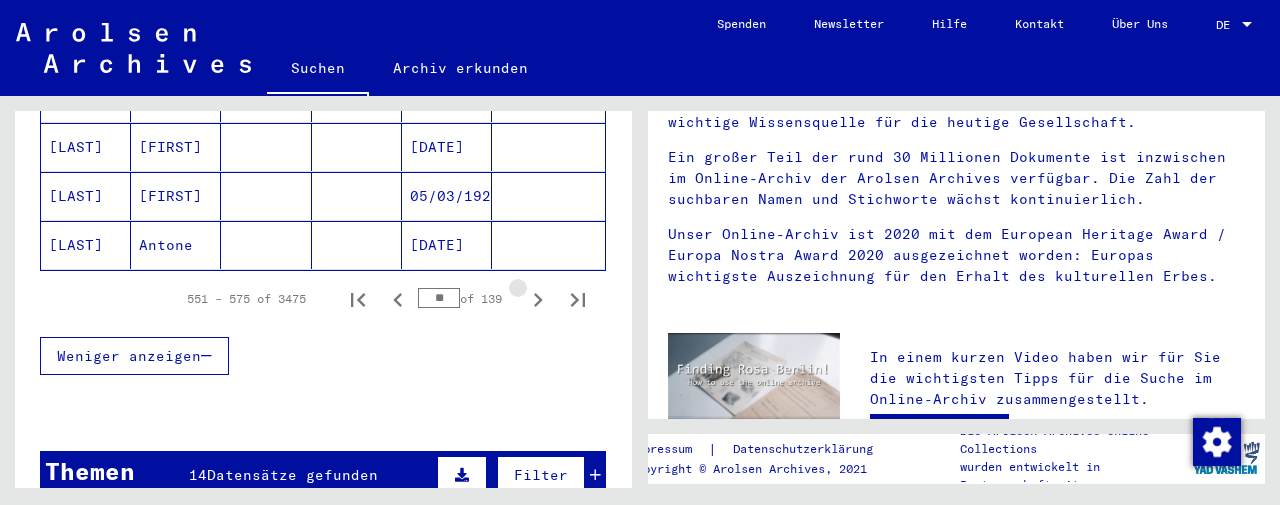 click 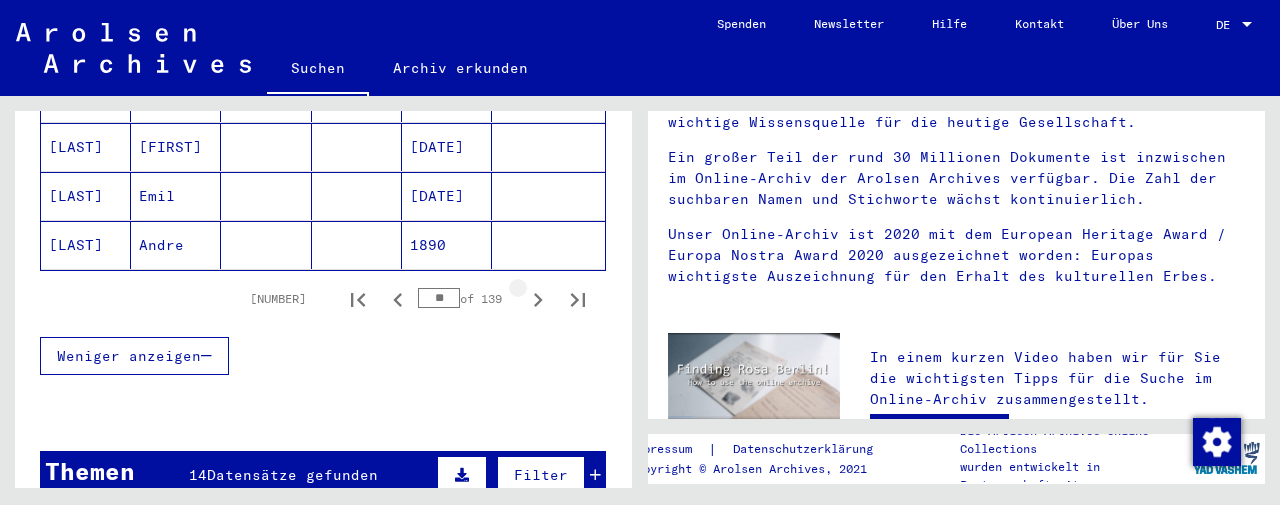 click 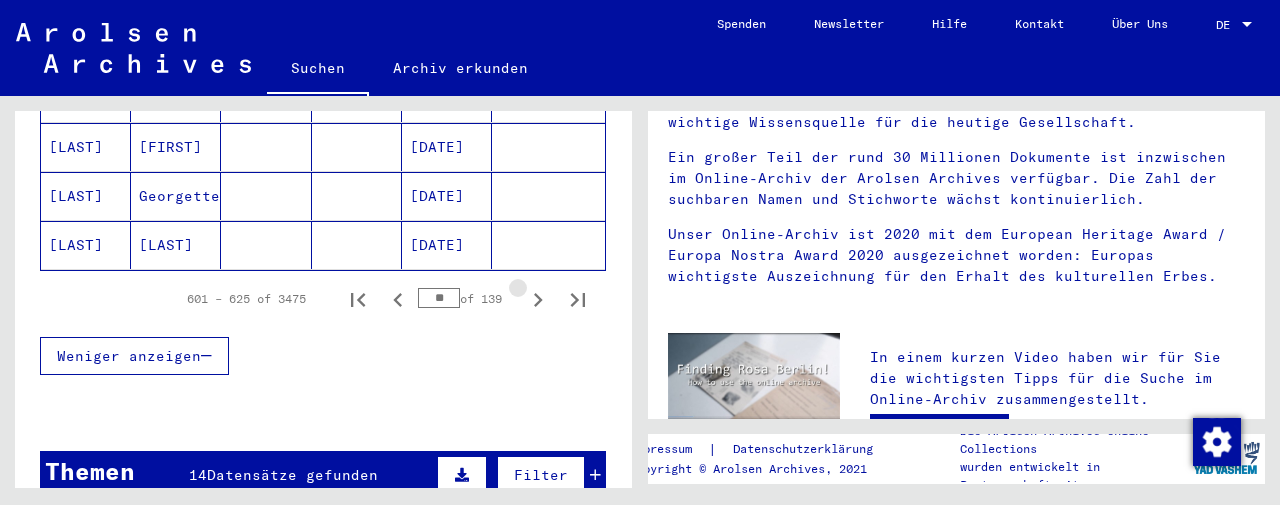 click 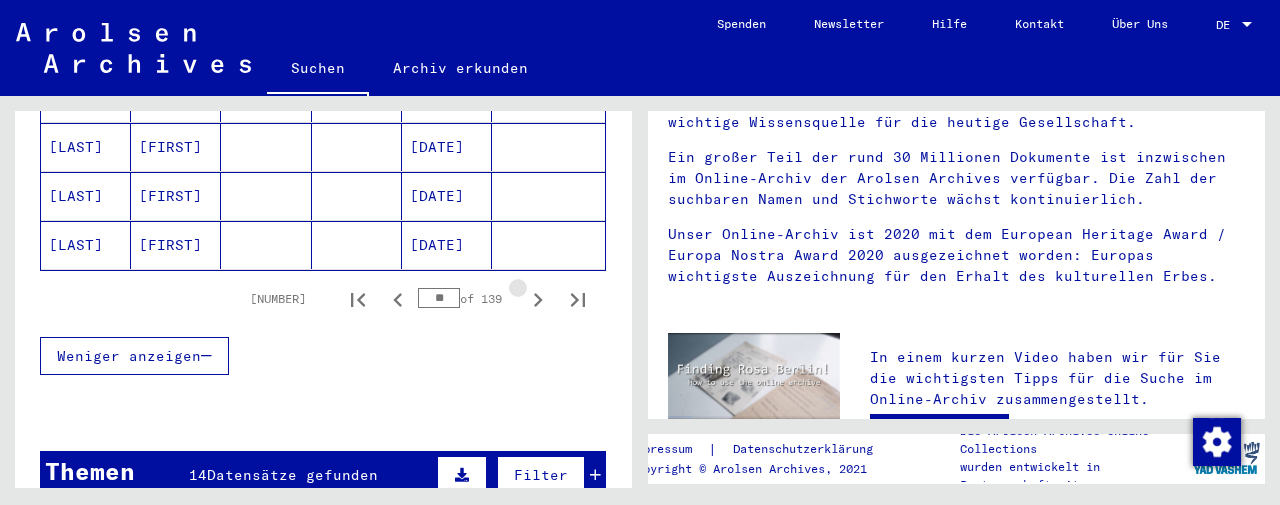 click 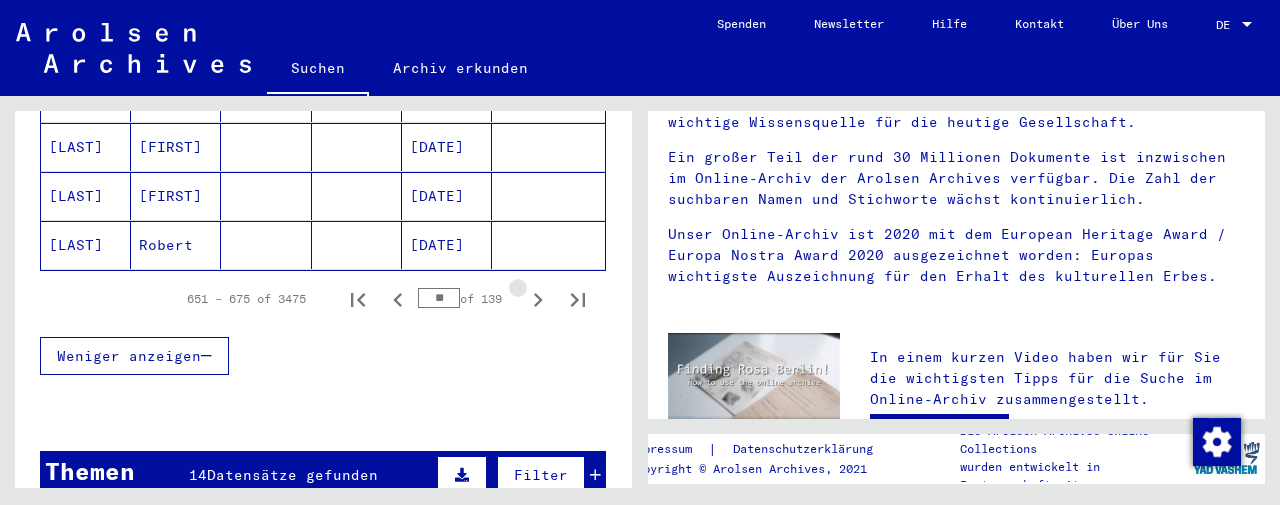 click 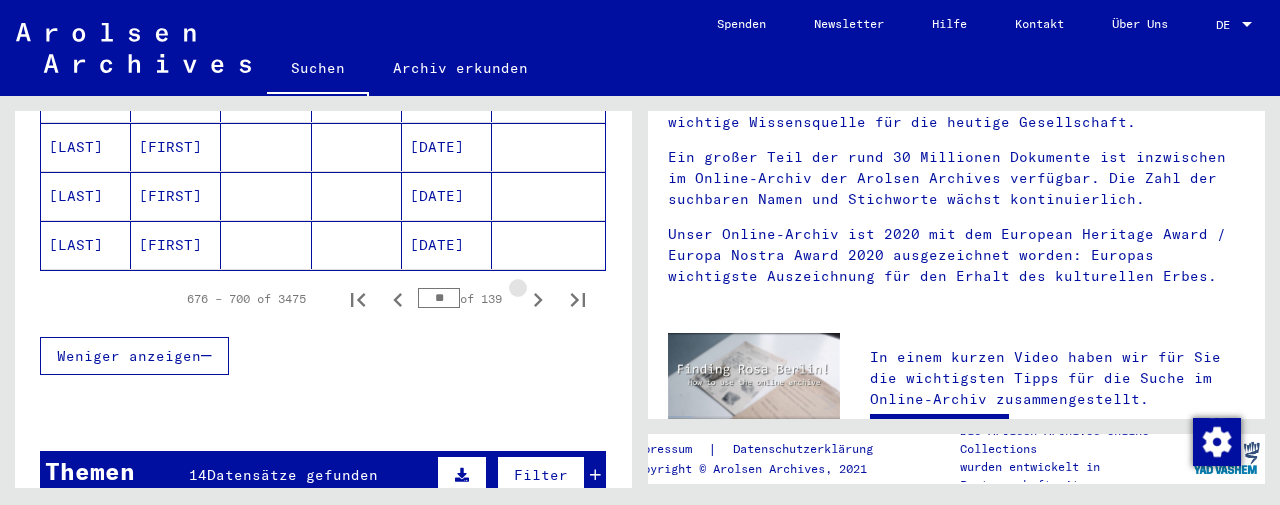 click 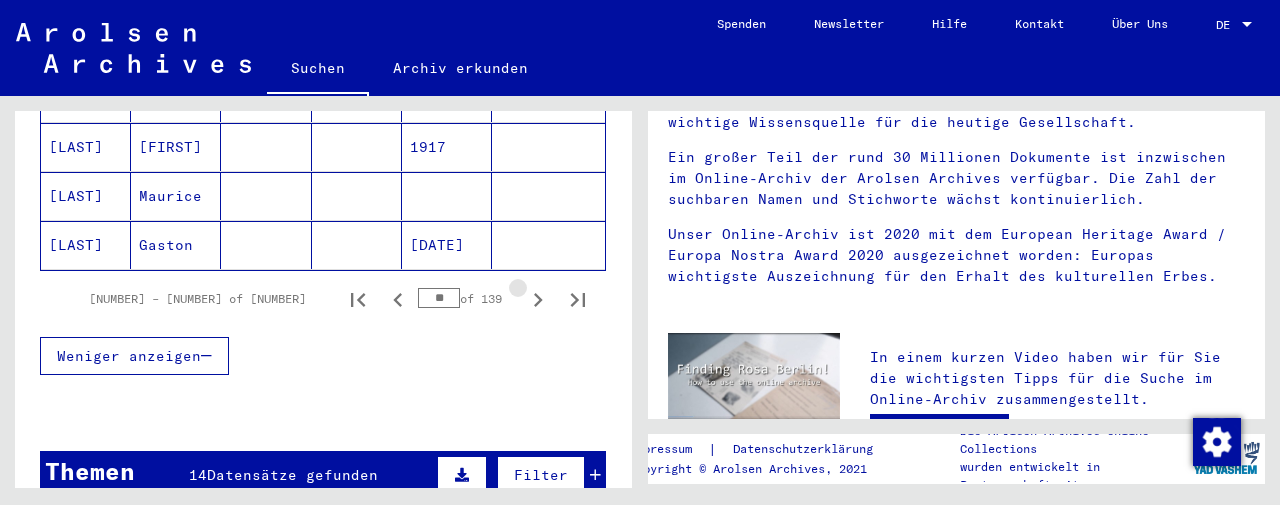 click 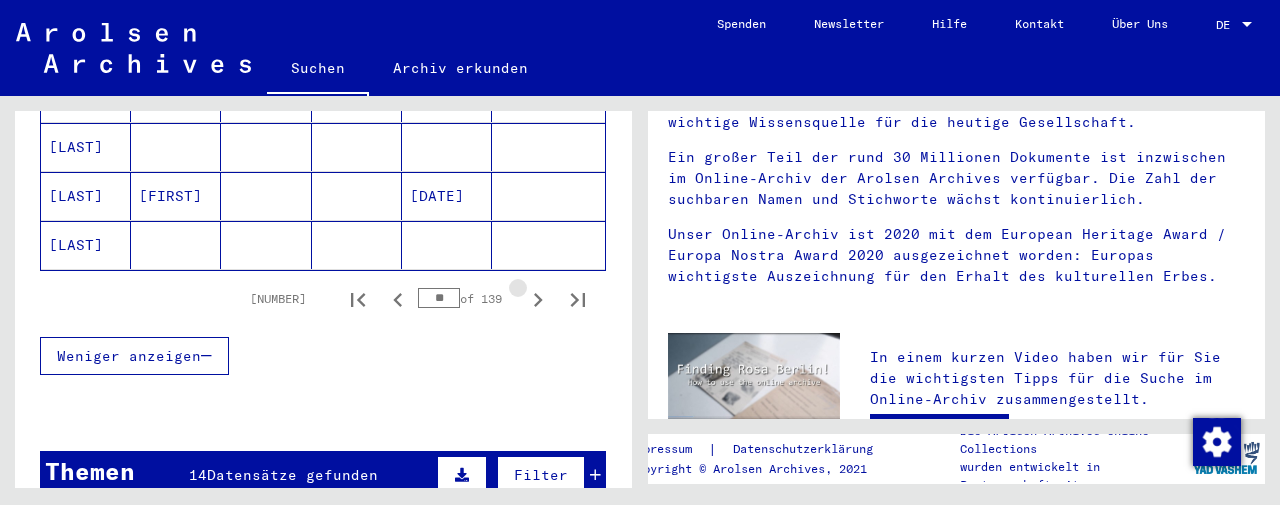 click 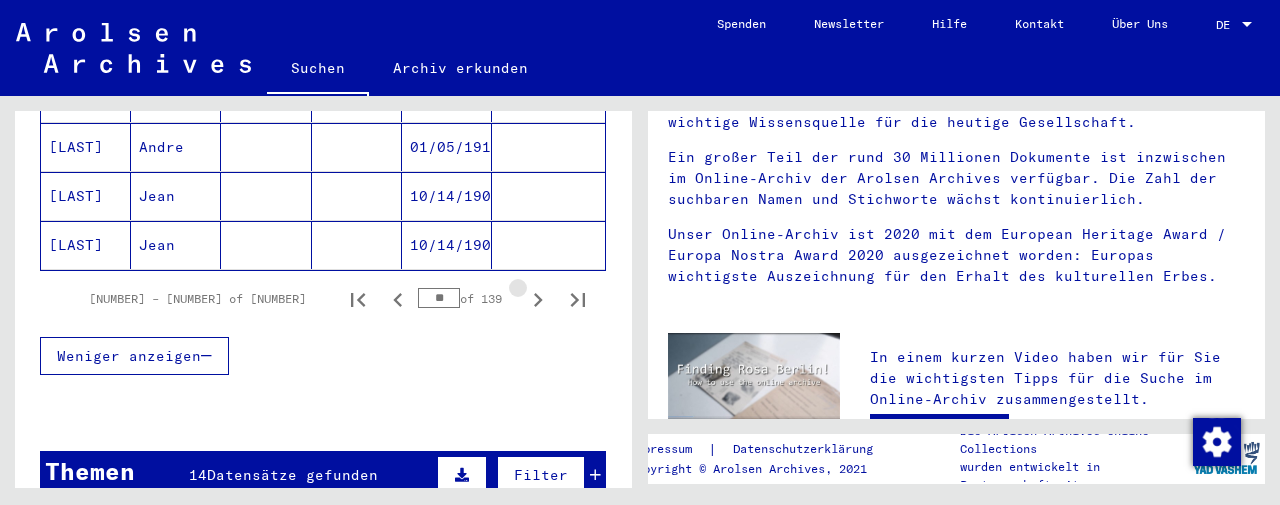 click 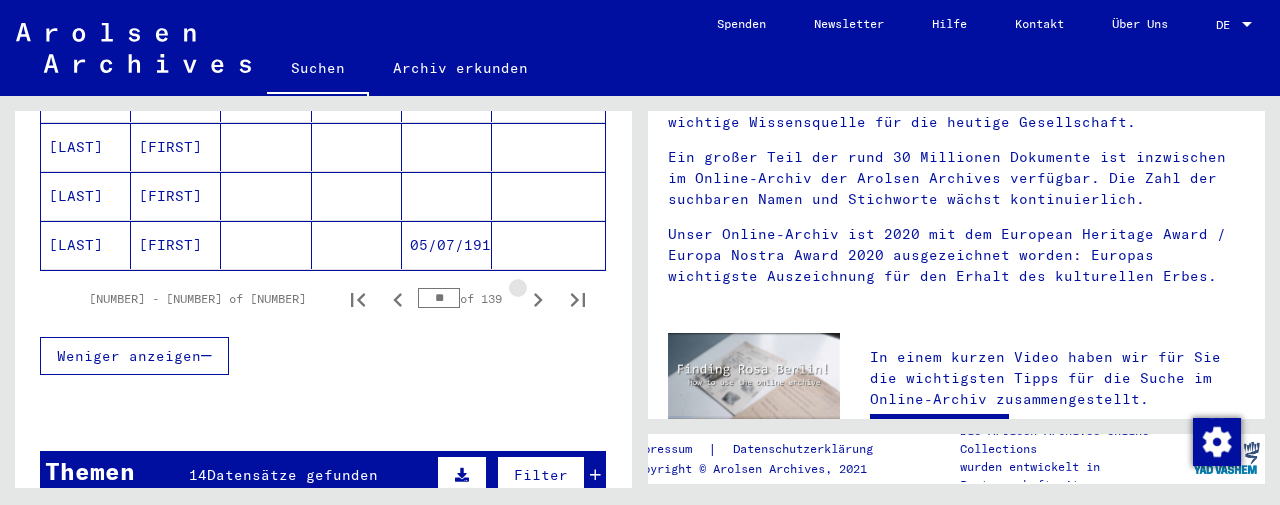 click 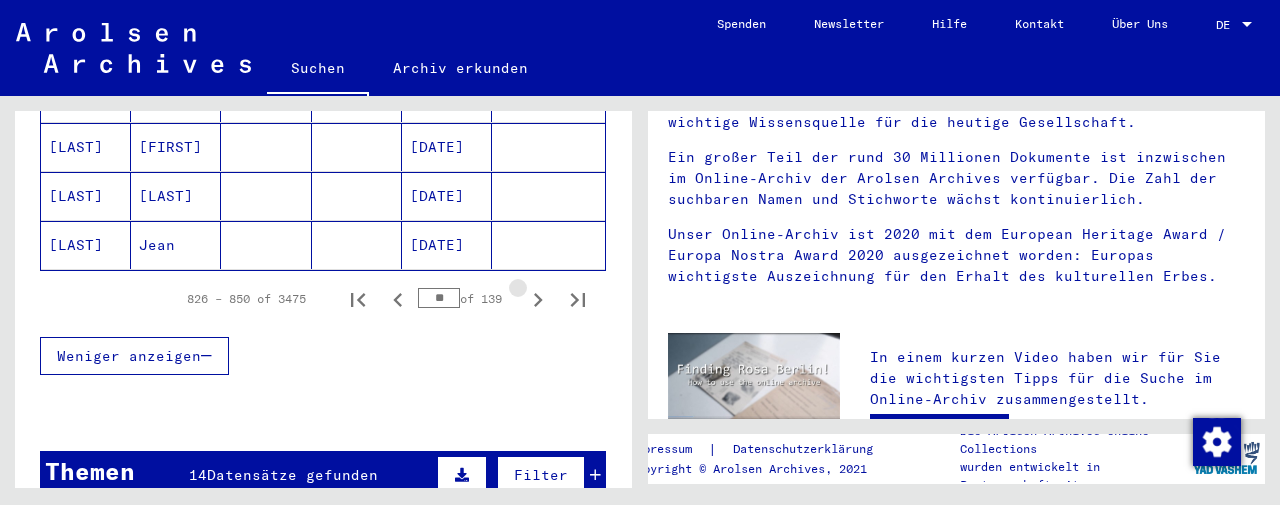 click 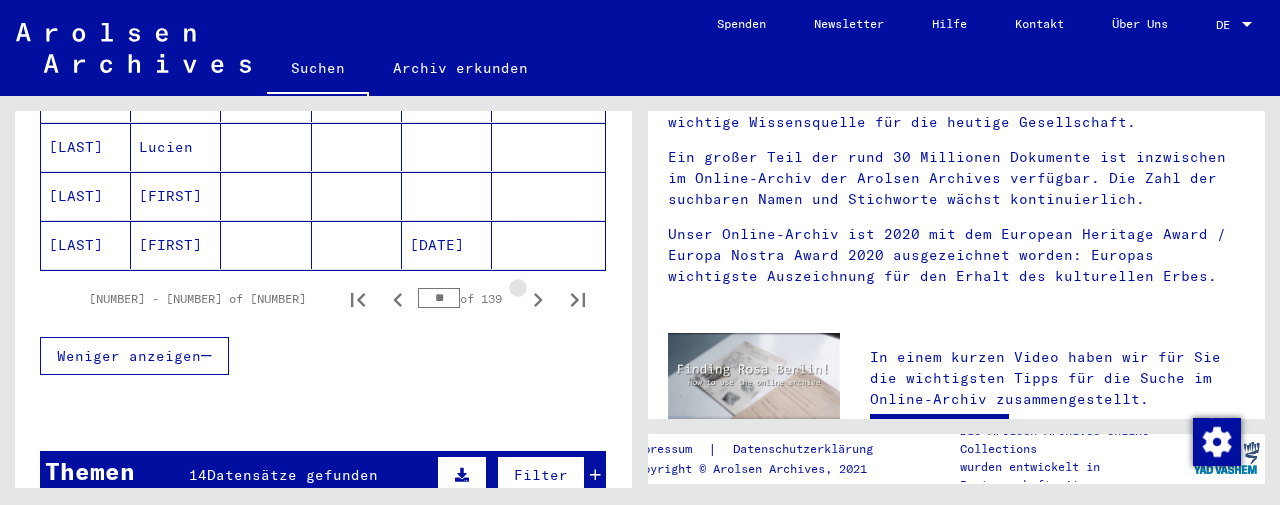 click 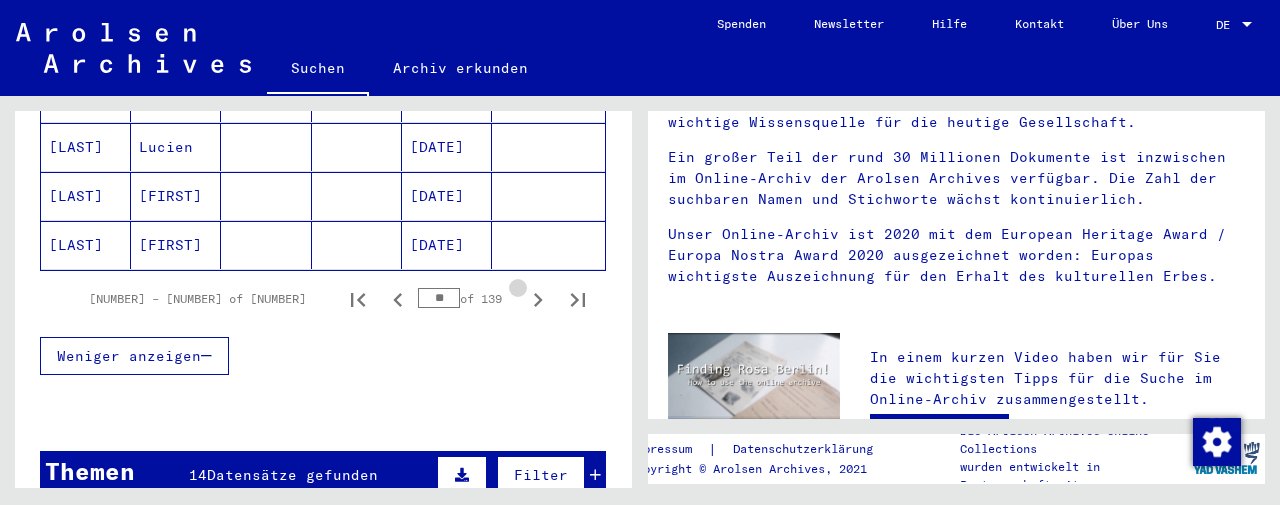 click 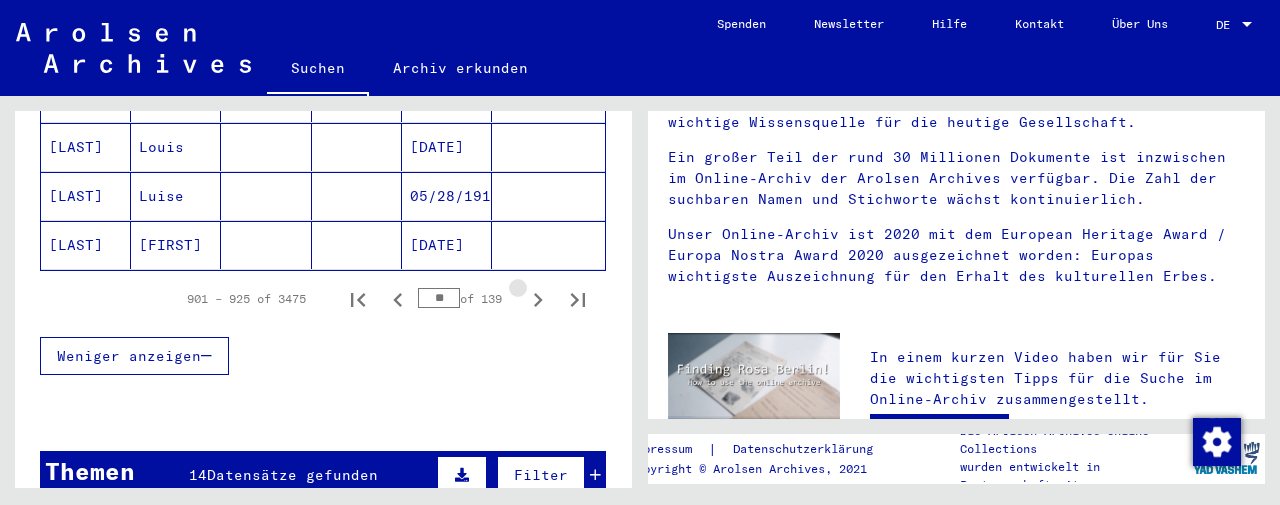 click 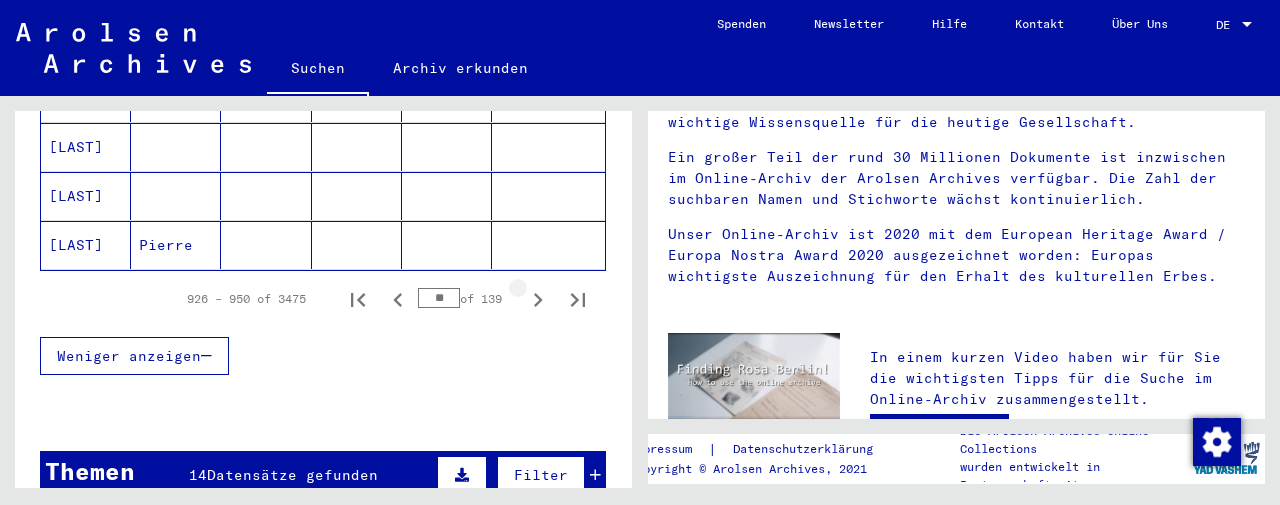 click 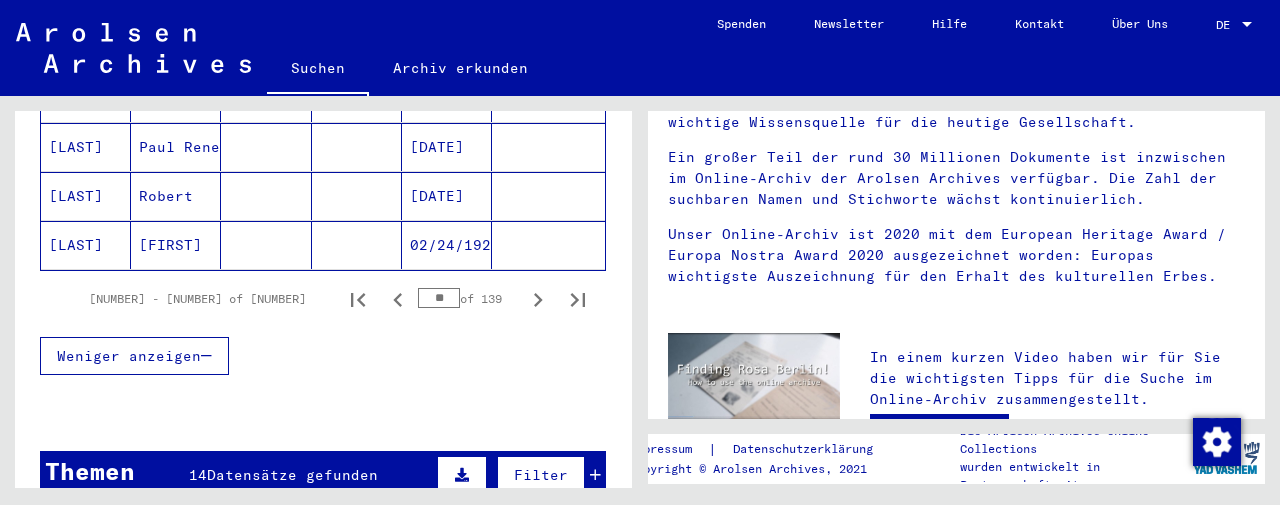 click 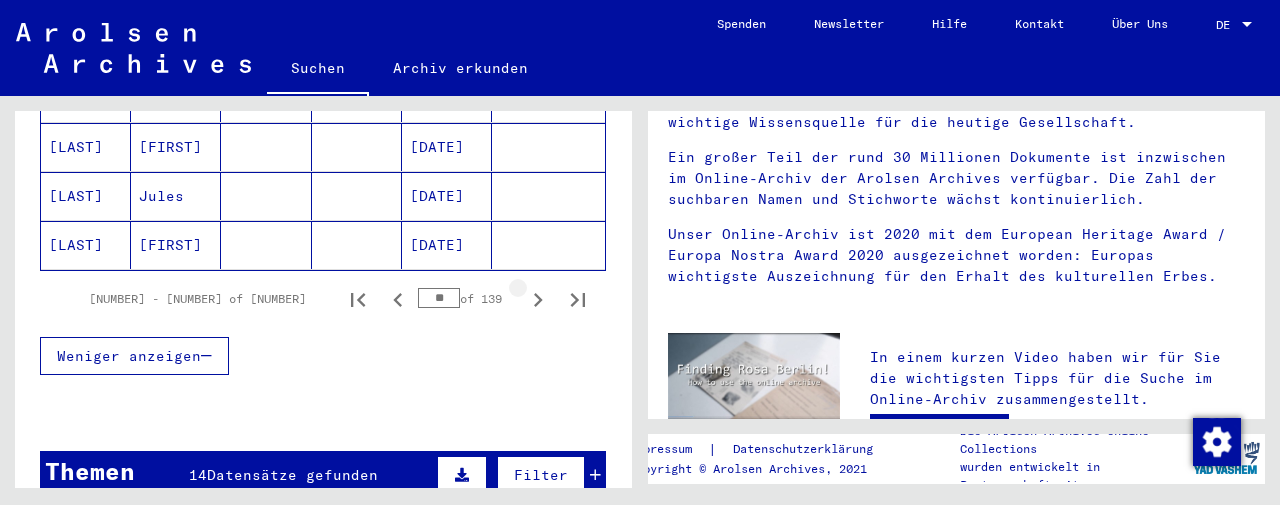 click 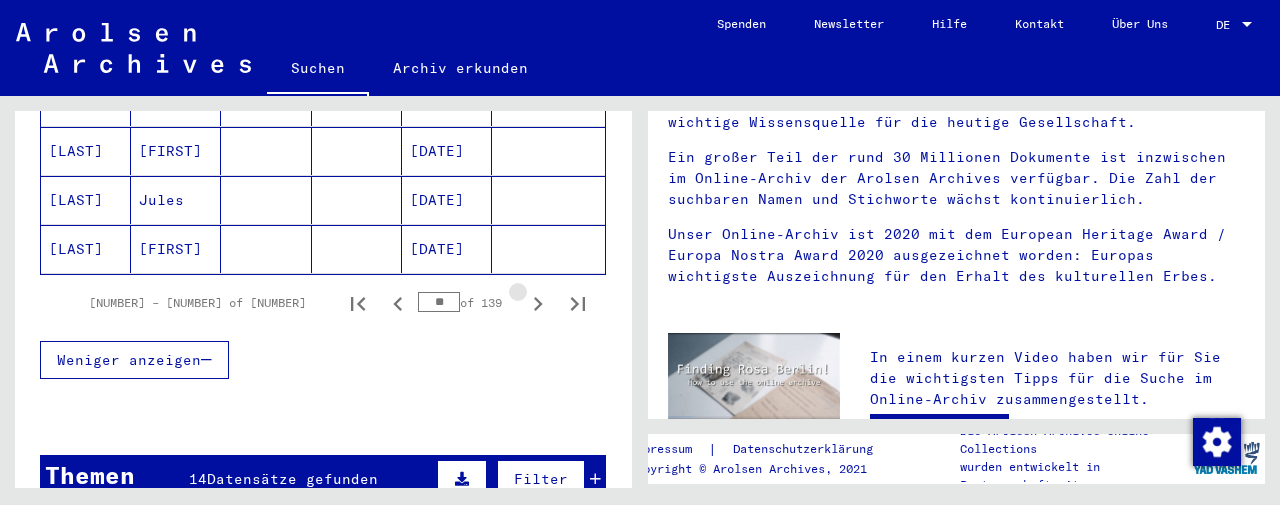 click 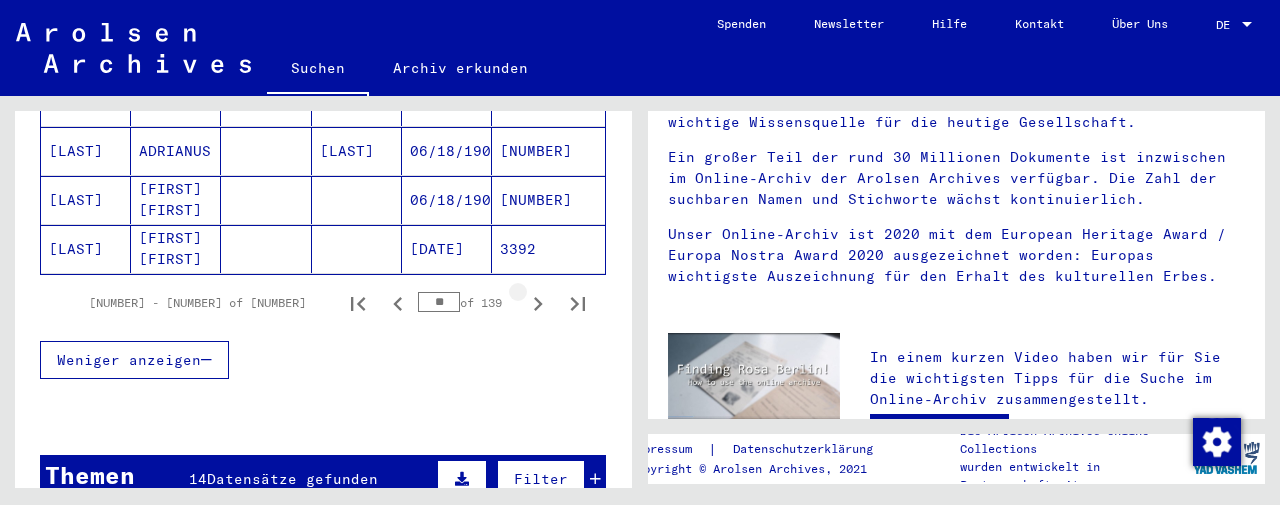 click 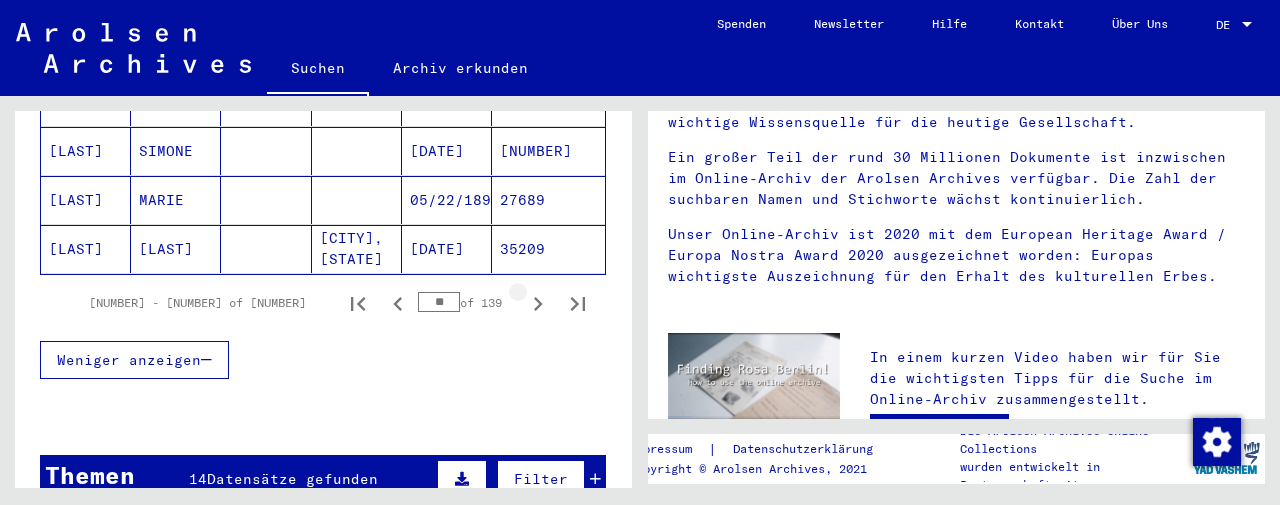 click 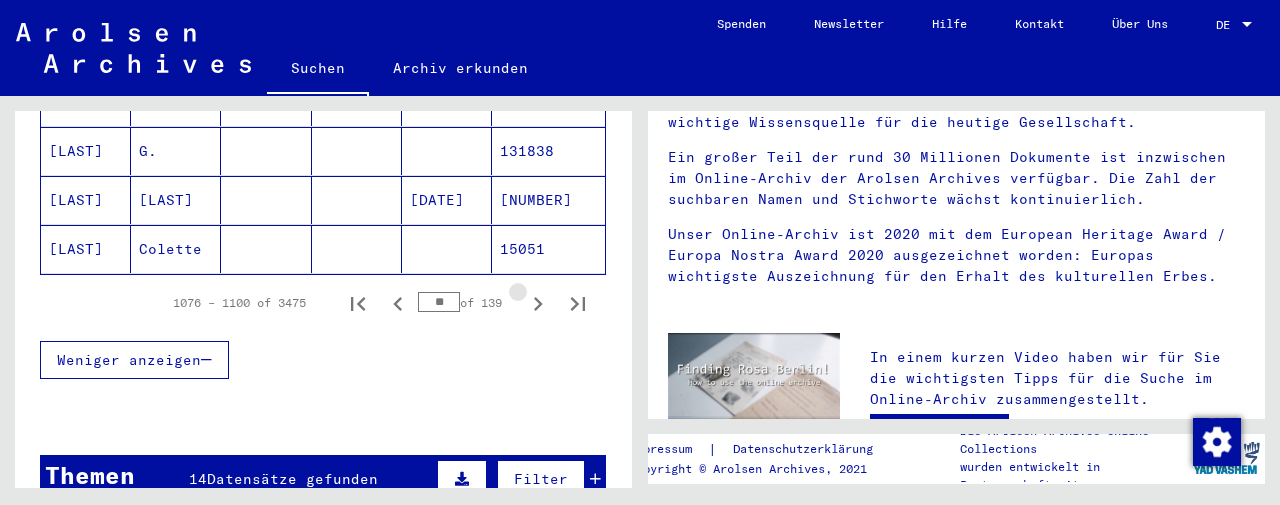 click 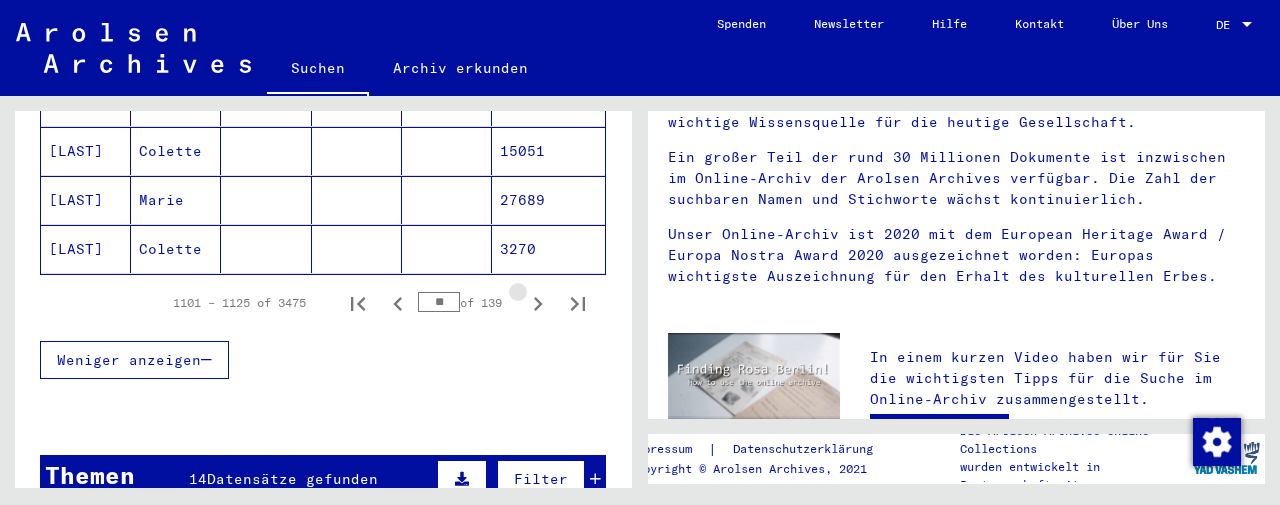 click 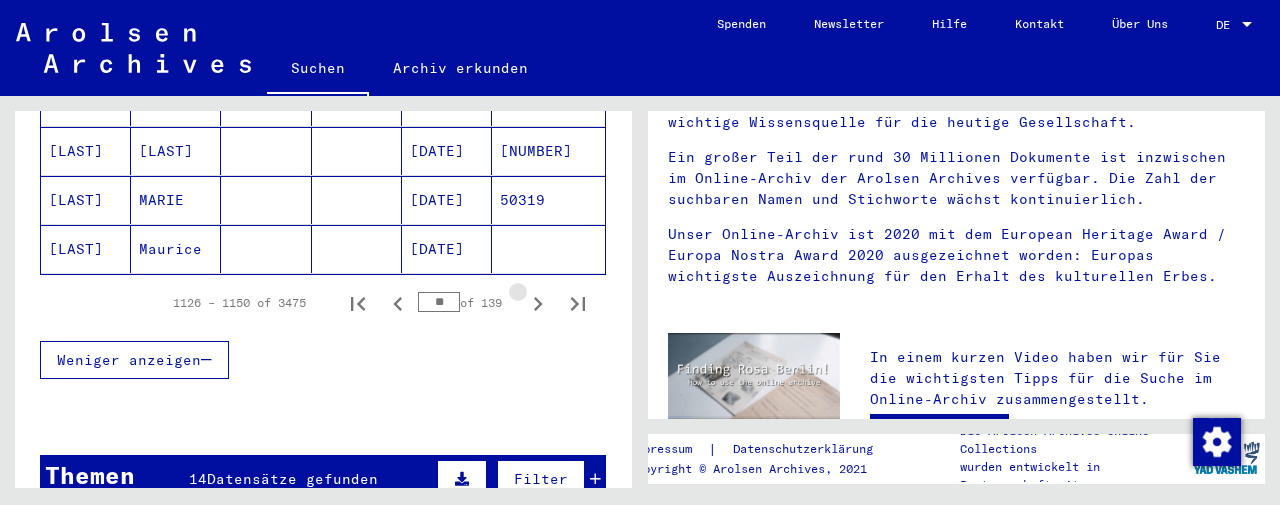 click 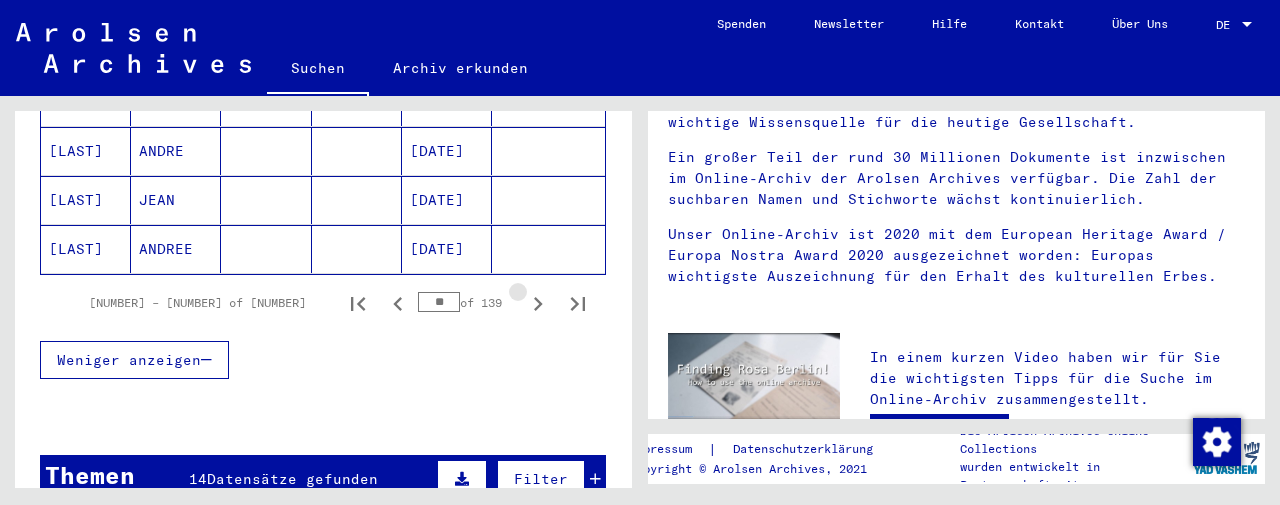 click 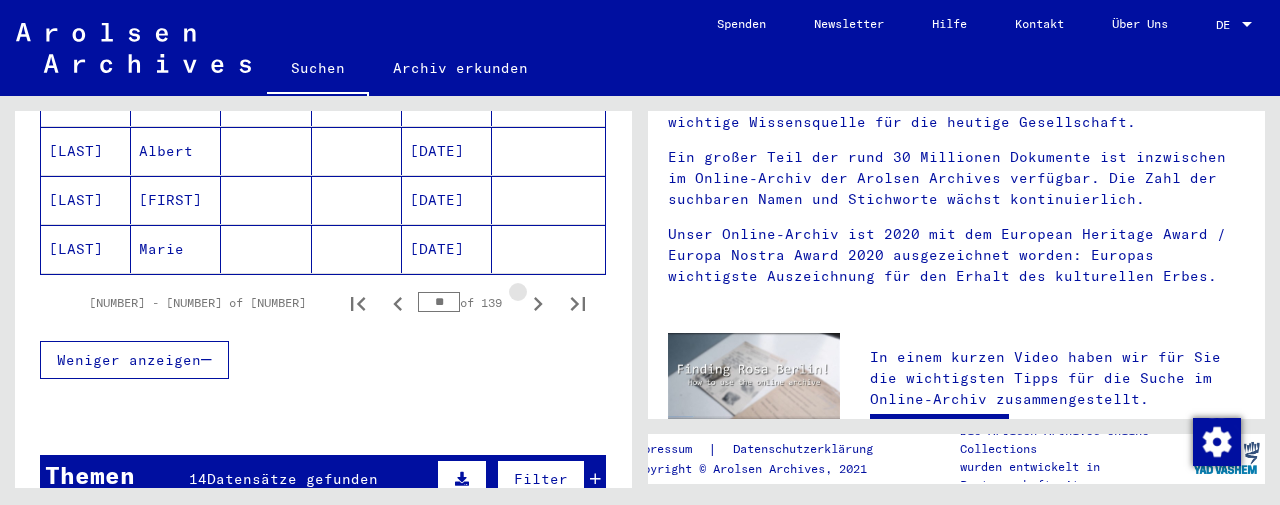 click 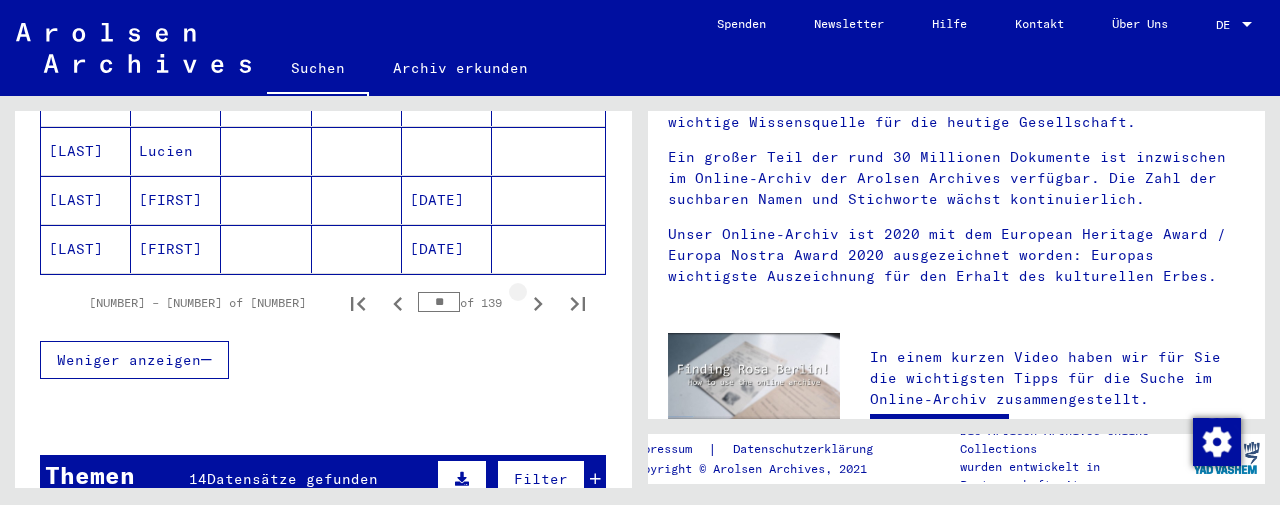 click 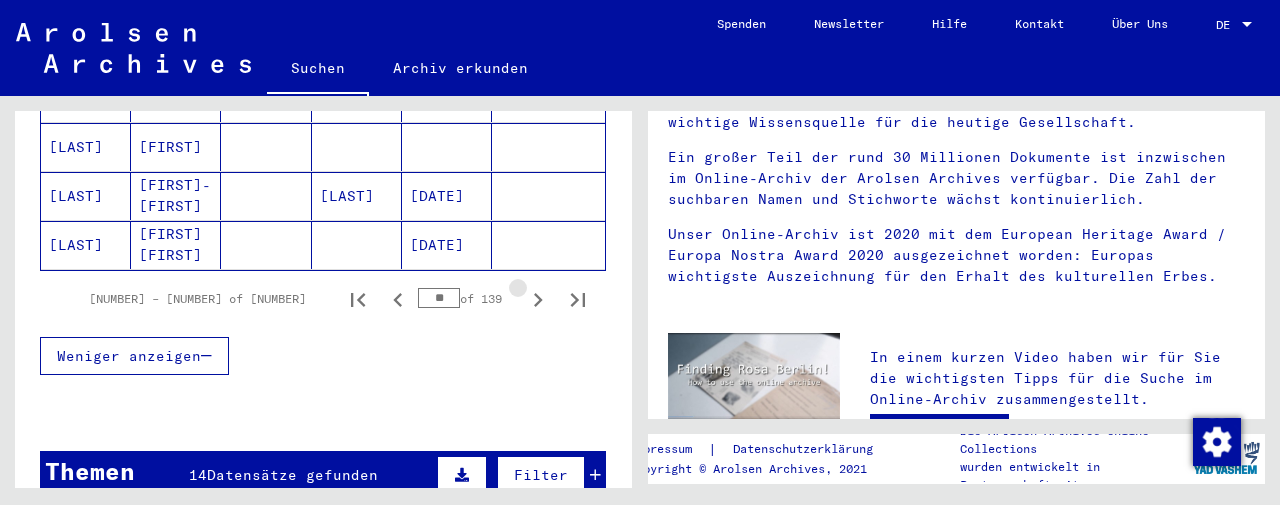 click 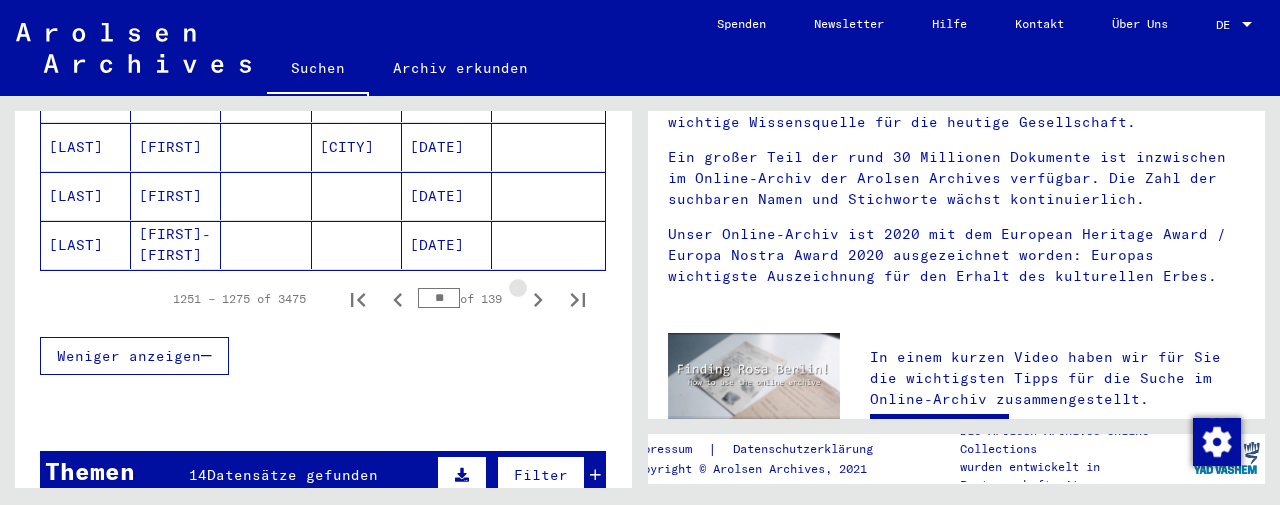 click 